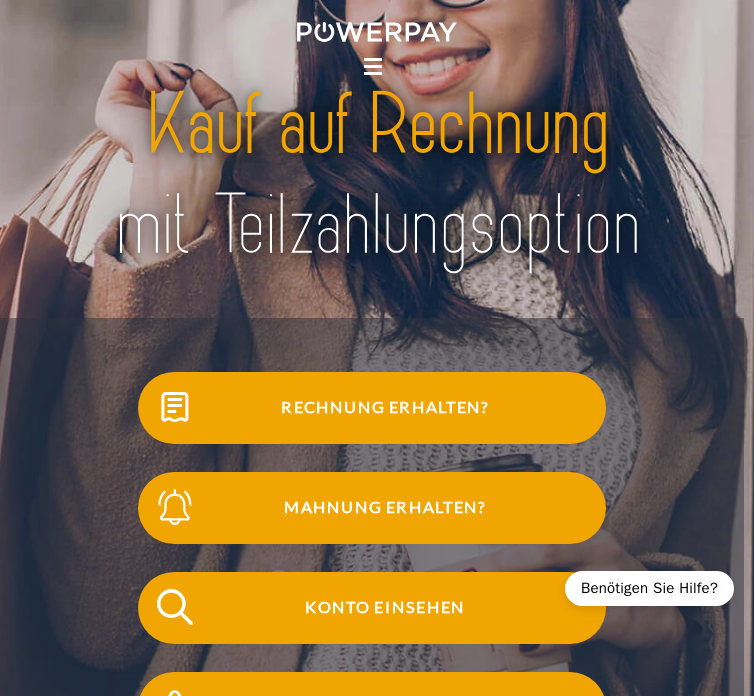 scroll, scrollTop: 0, scrollLeft: 0, axis: both 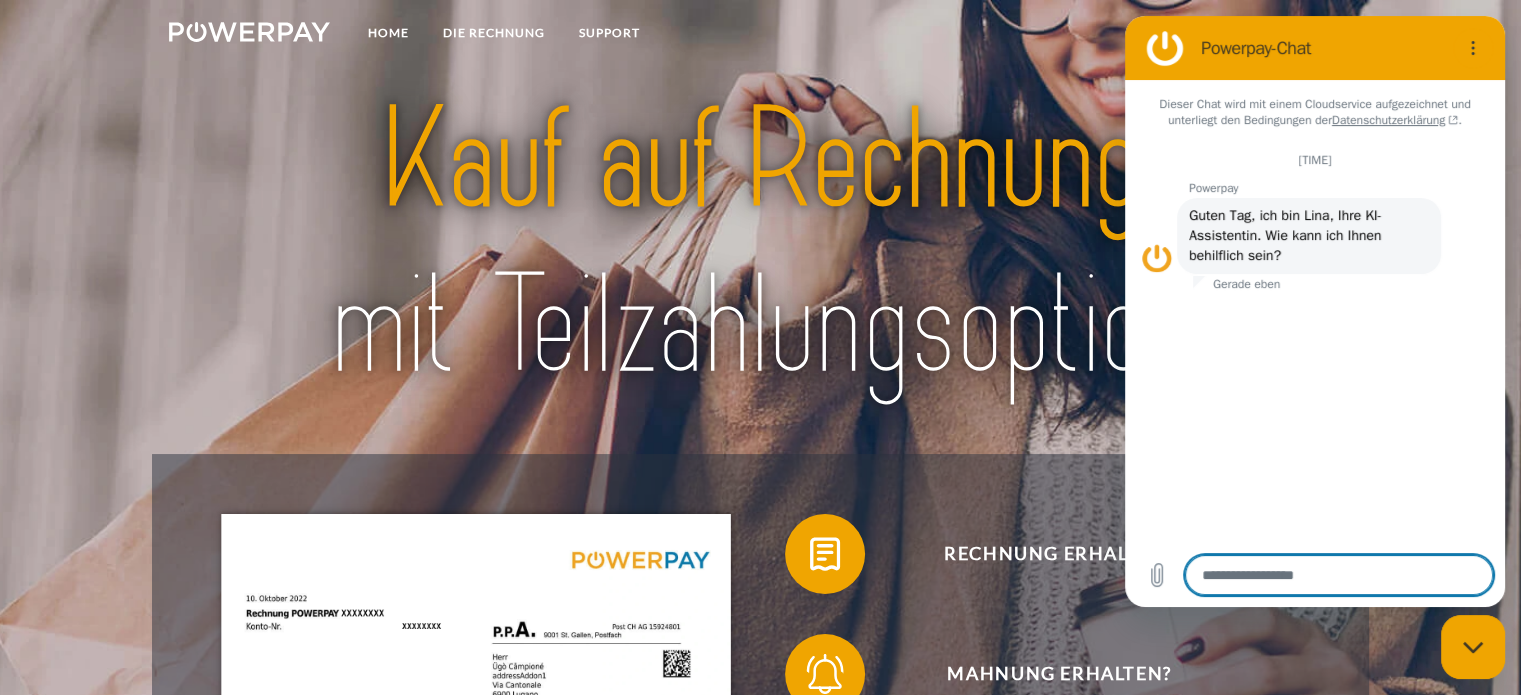 click at bounding box center [1339, 575] 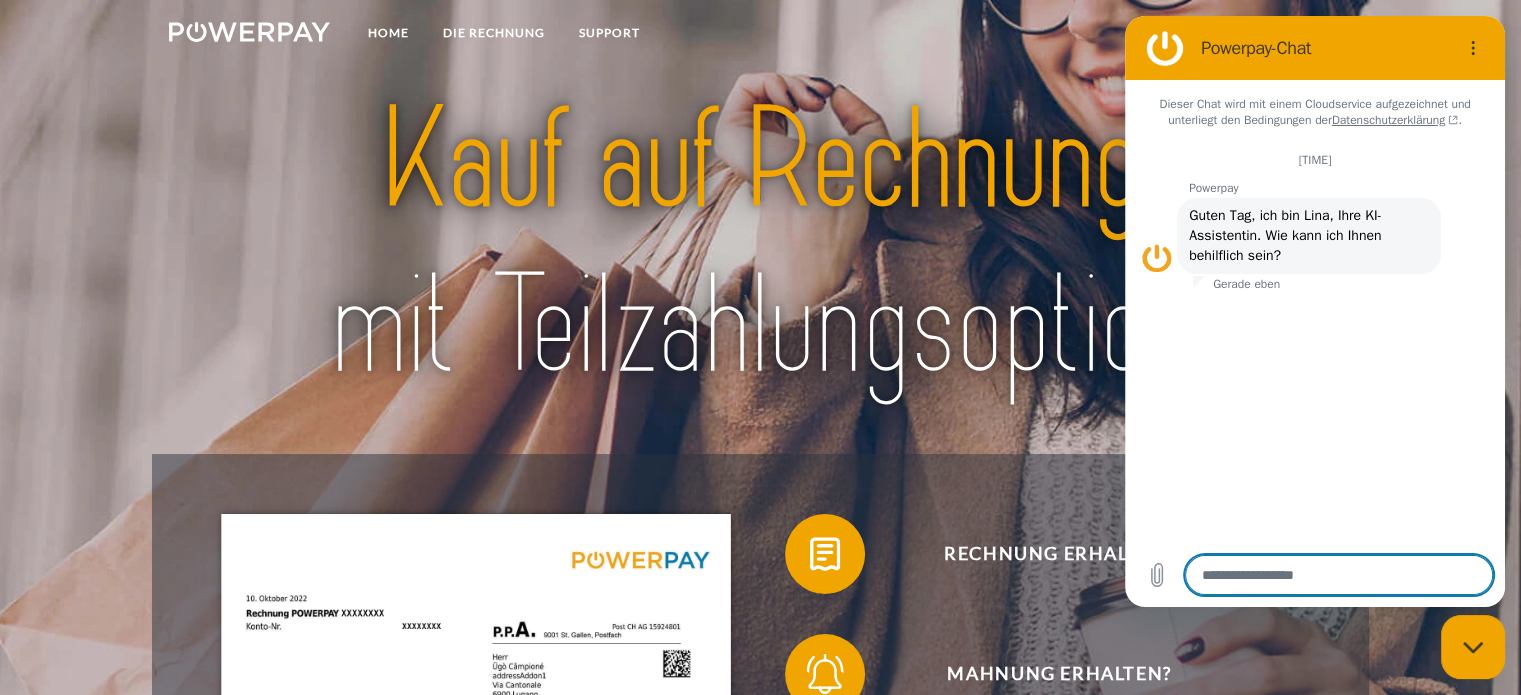 type on "*" 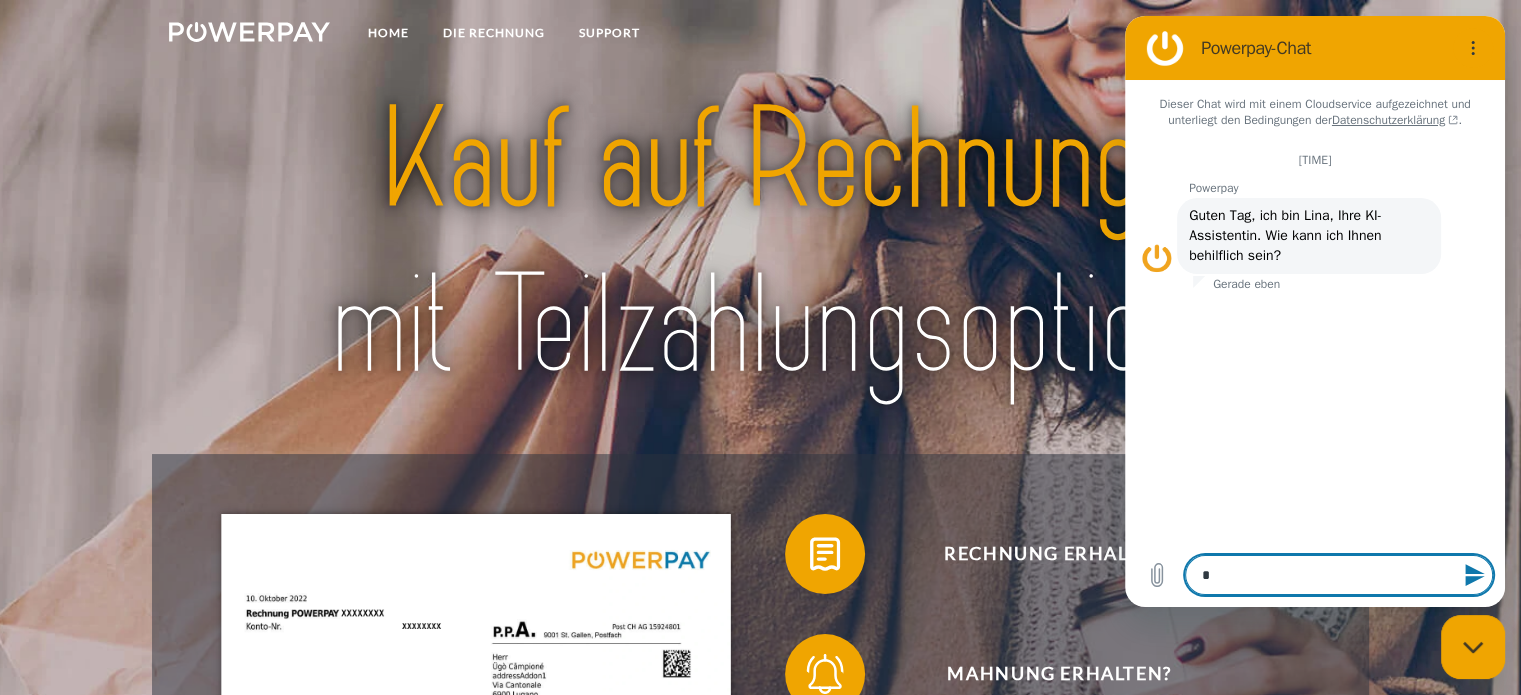 type on "**" 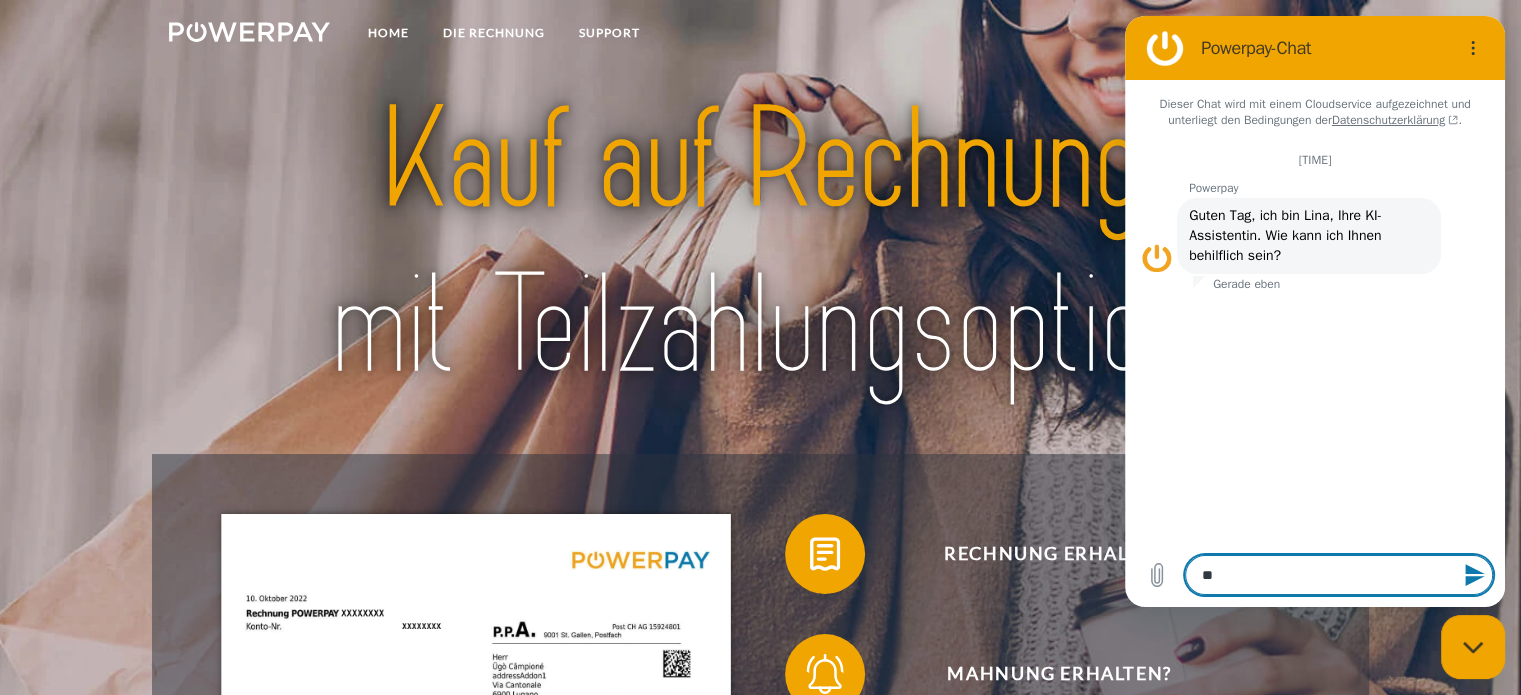 type on "***" 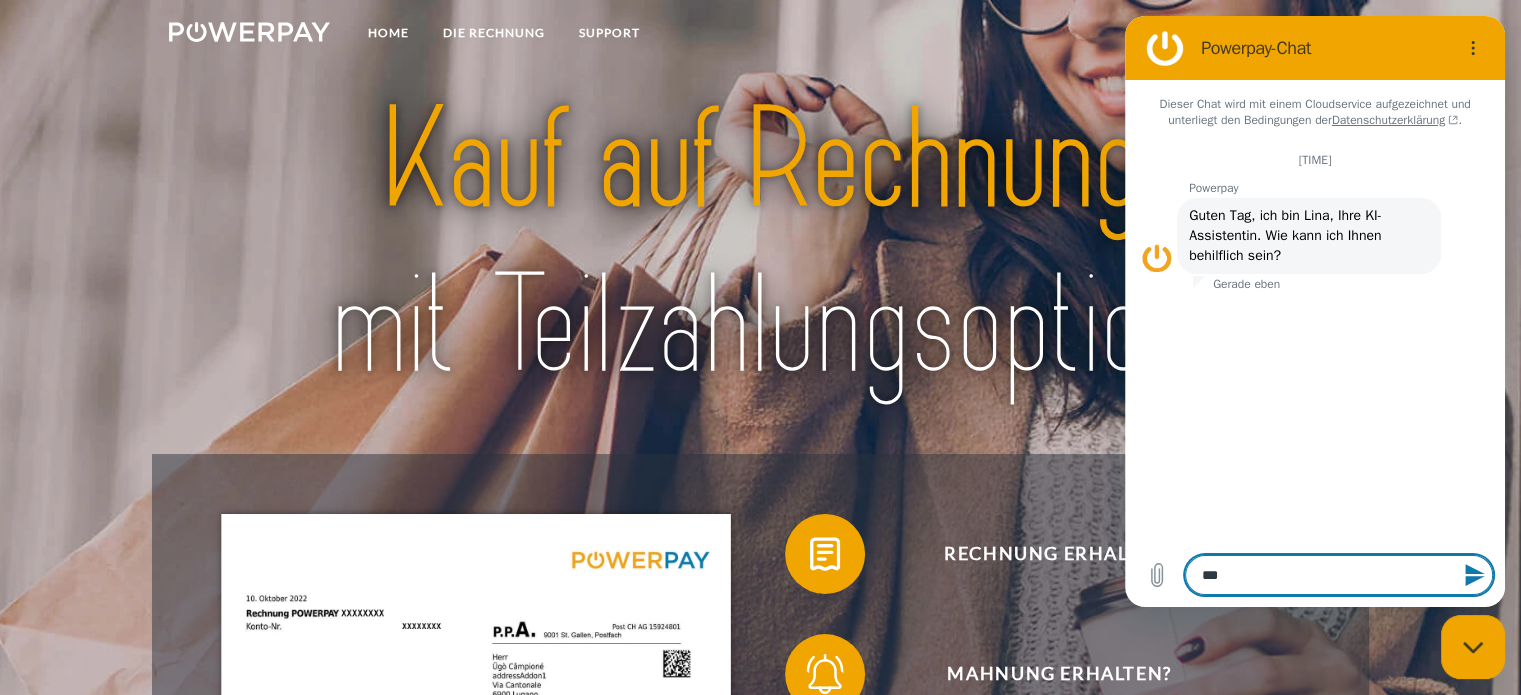 type on "***" 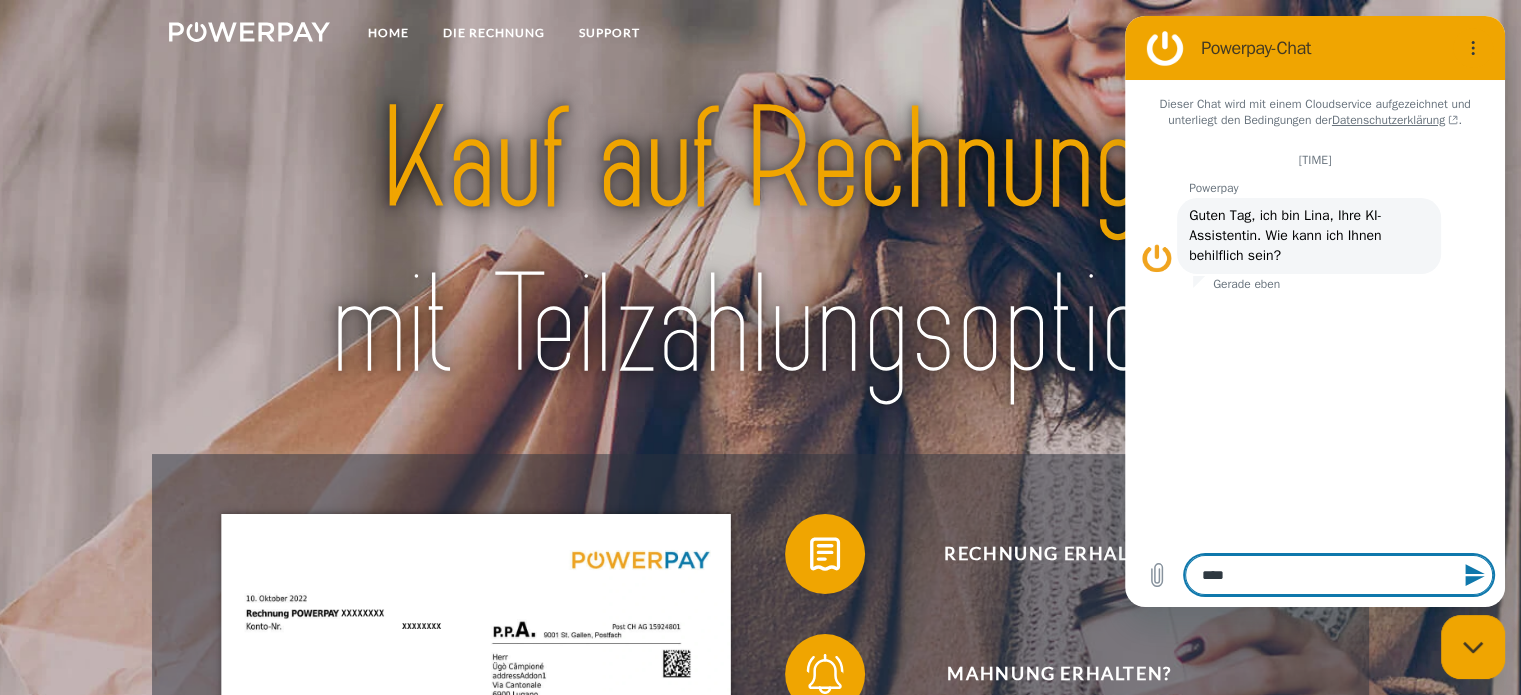 type on "*****" 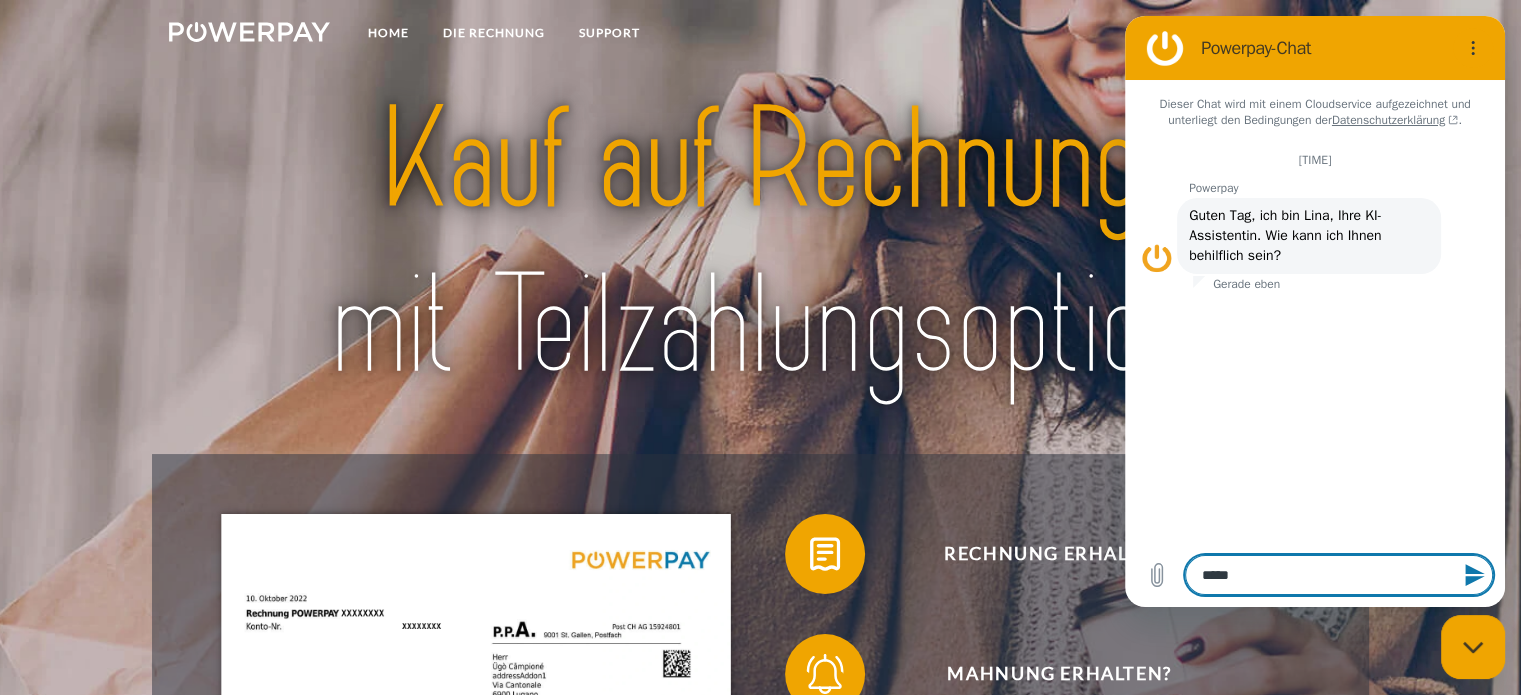 type on "*" 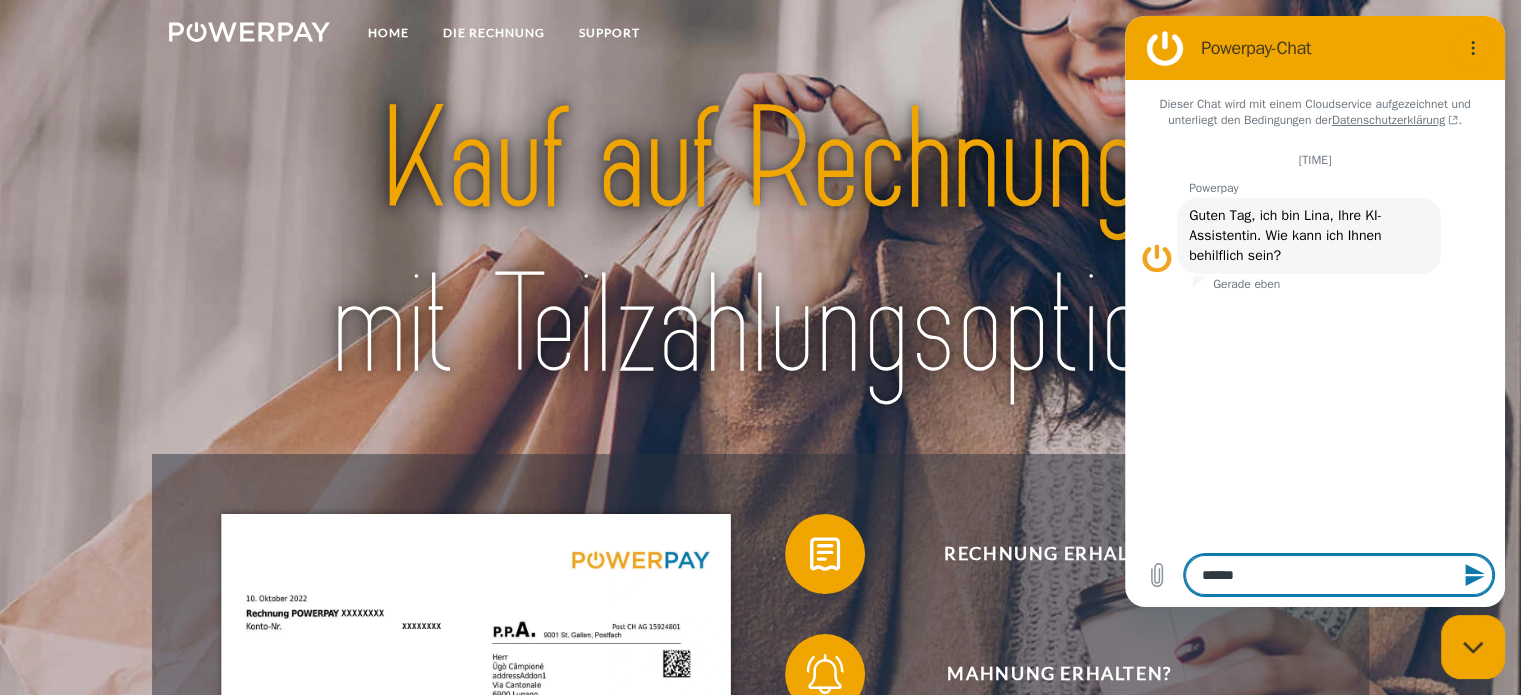 type on "*" 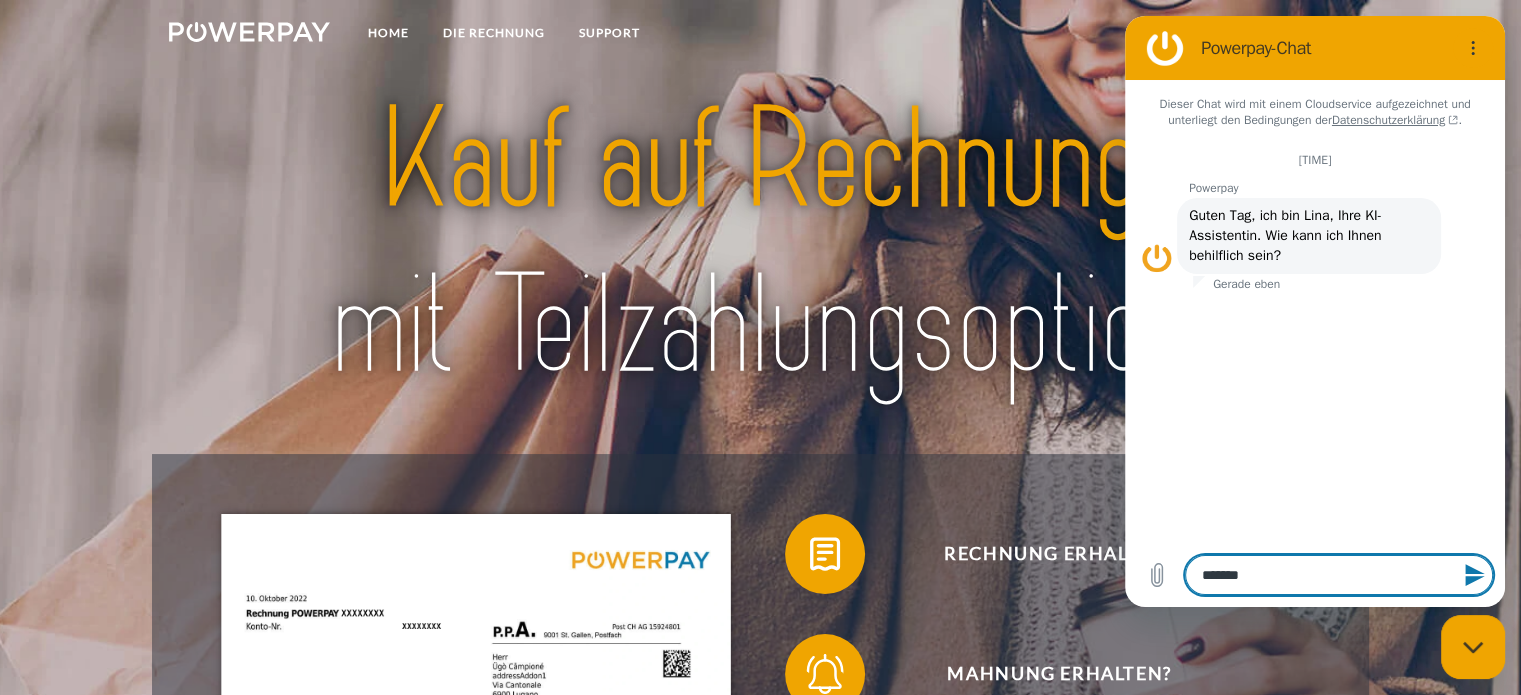 type on "********" 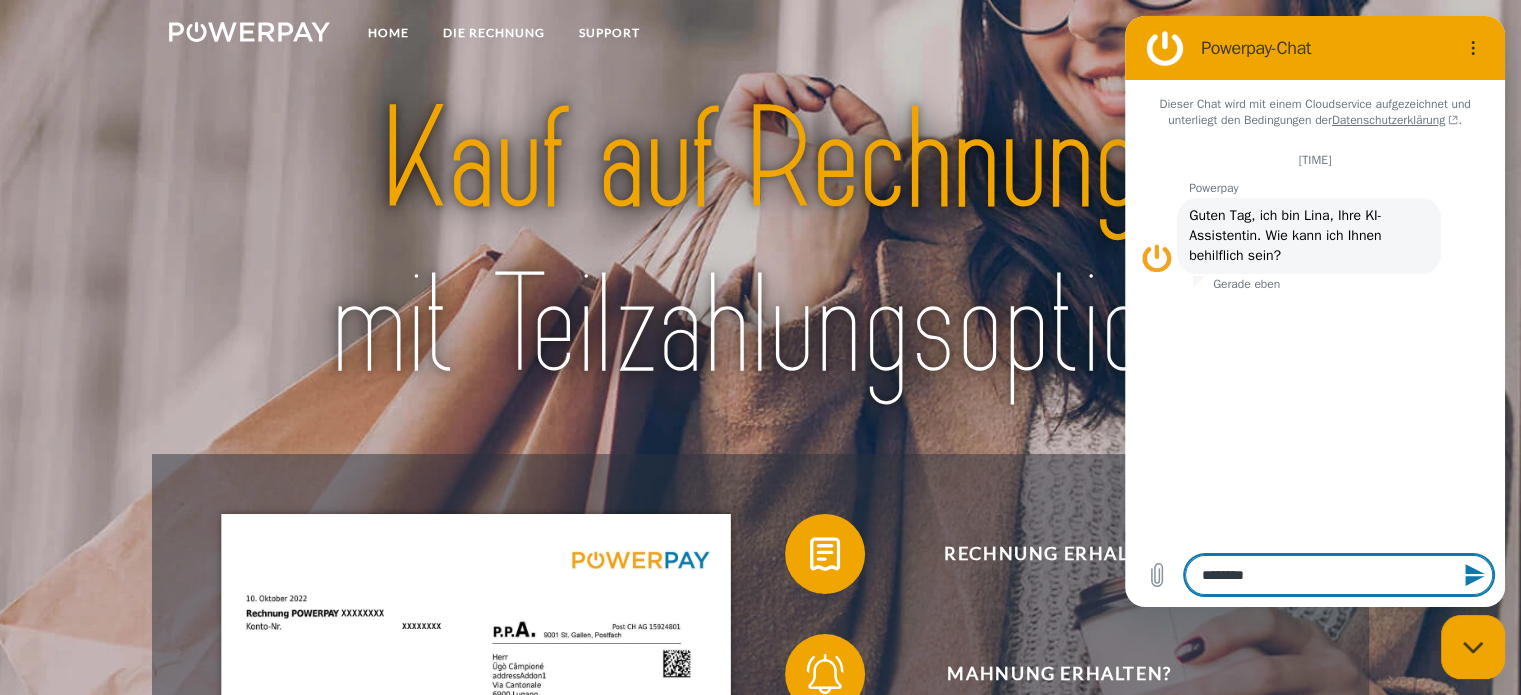 type on "*********" 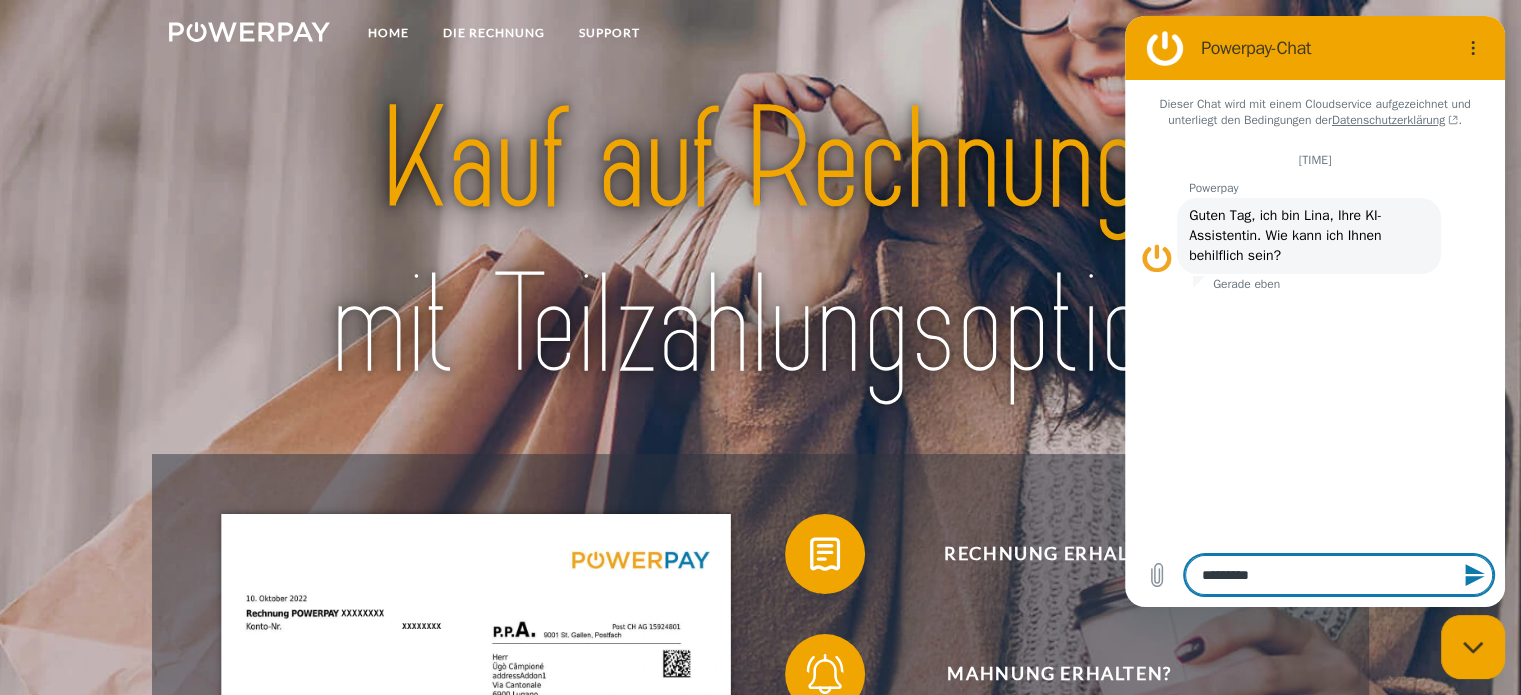 type on "*" 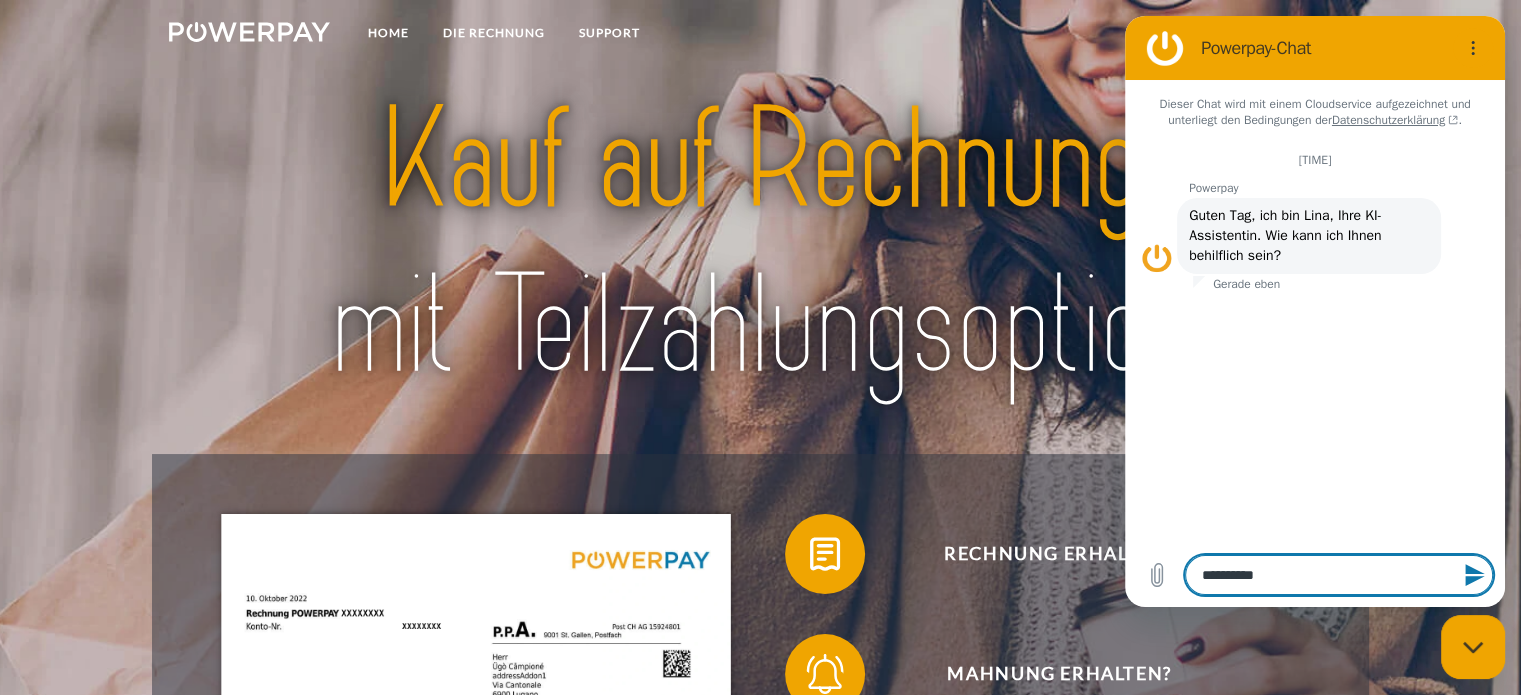 type on "**********" 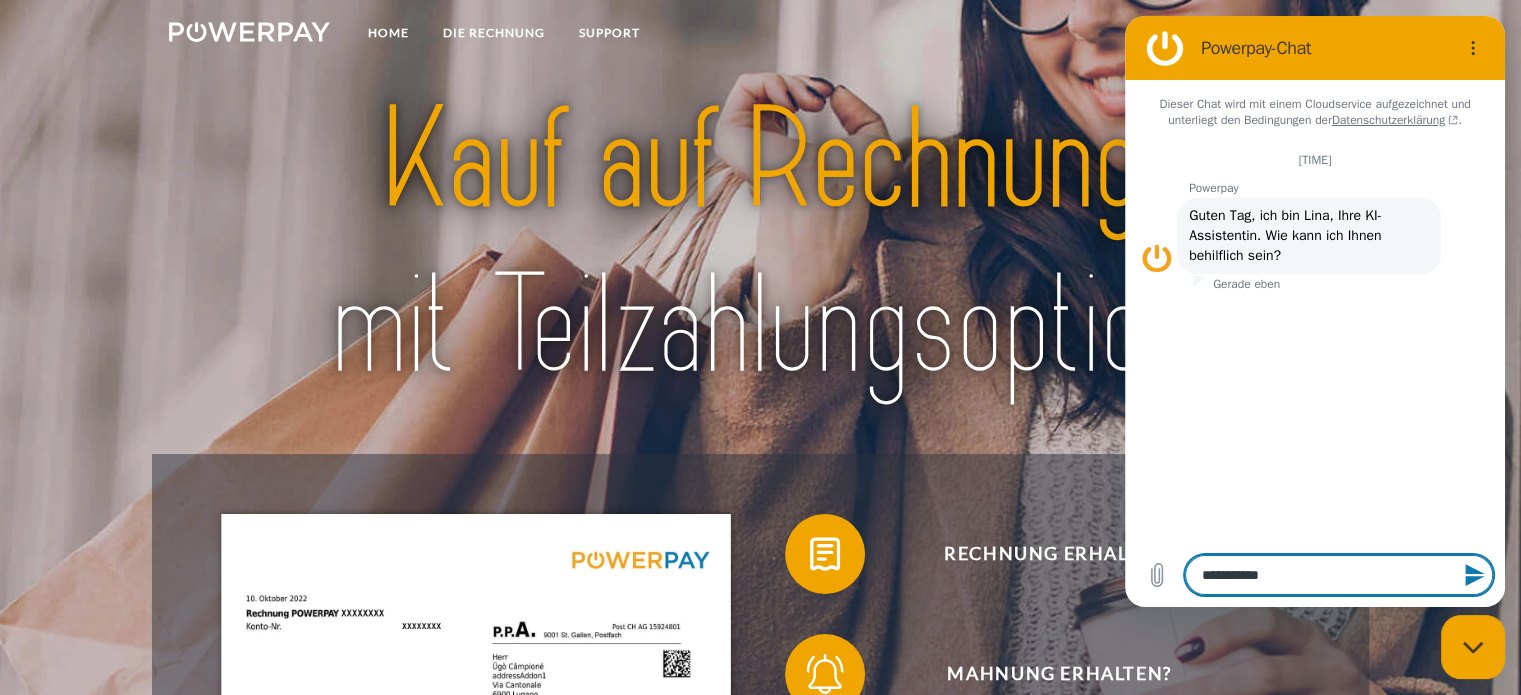 type on "*" 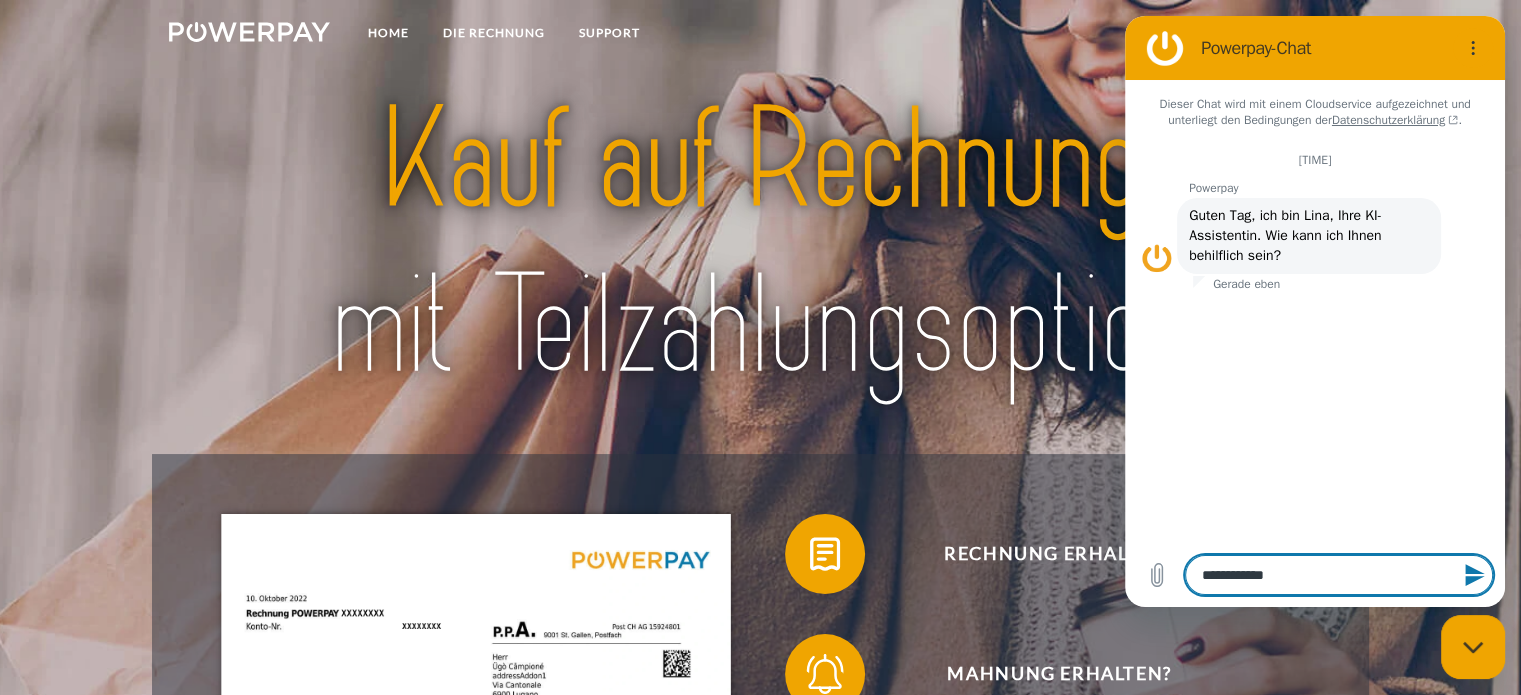 type on "**********" 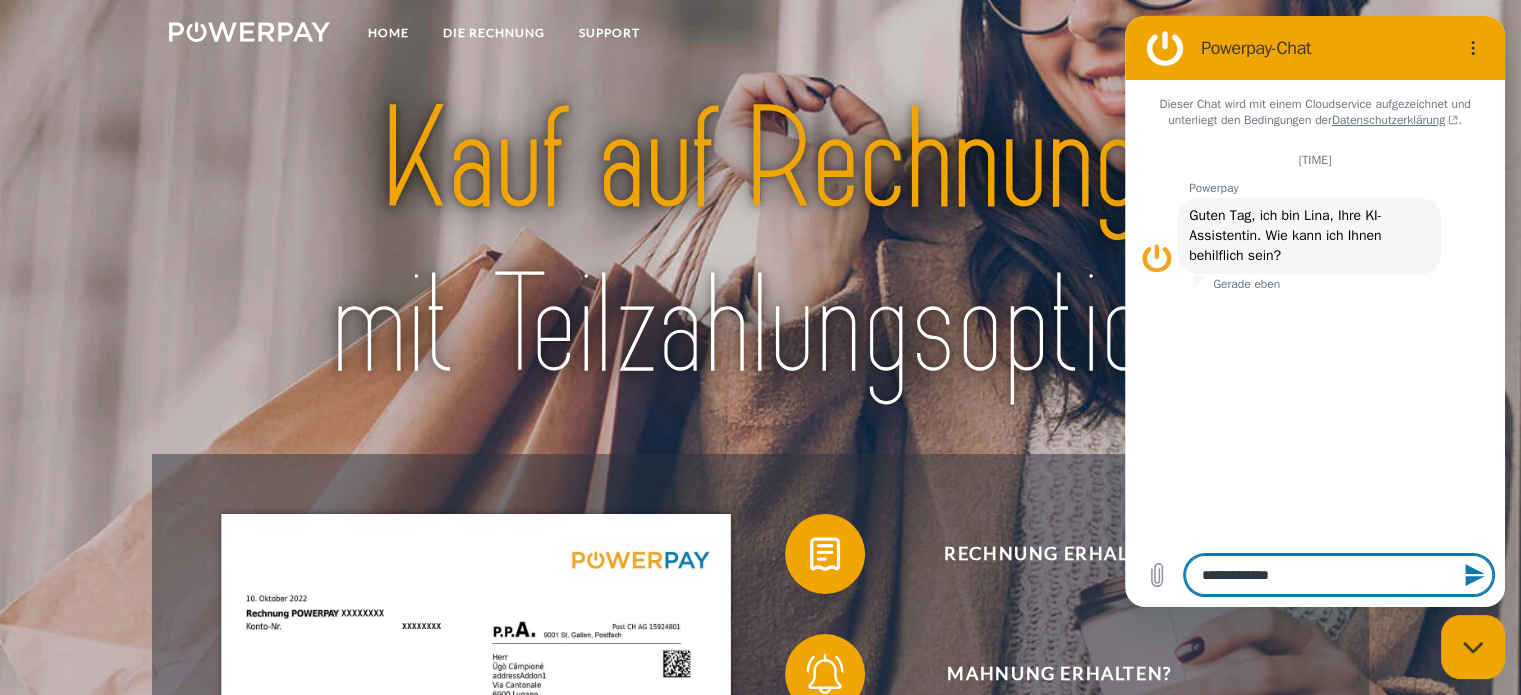 type on "**********" 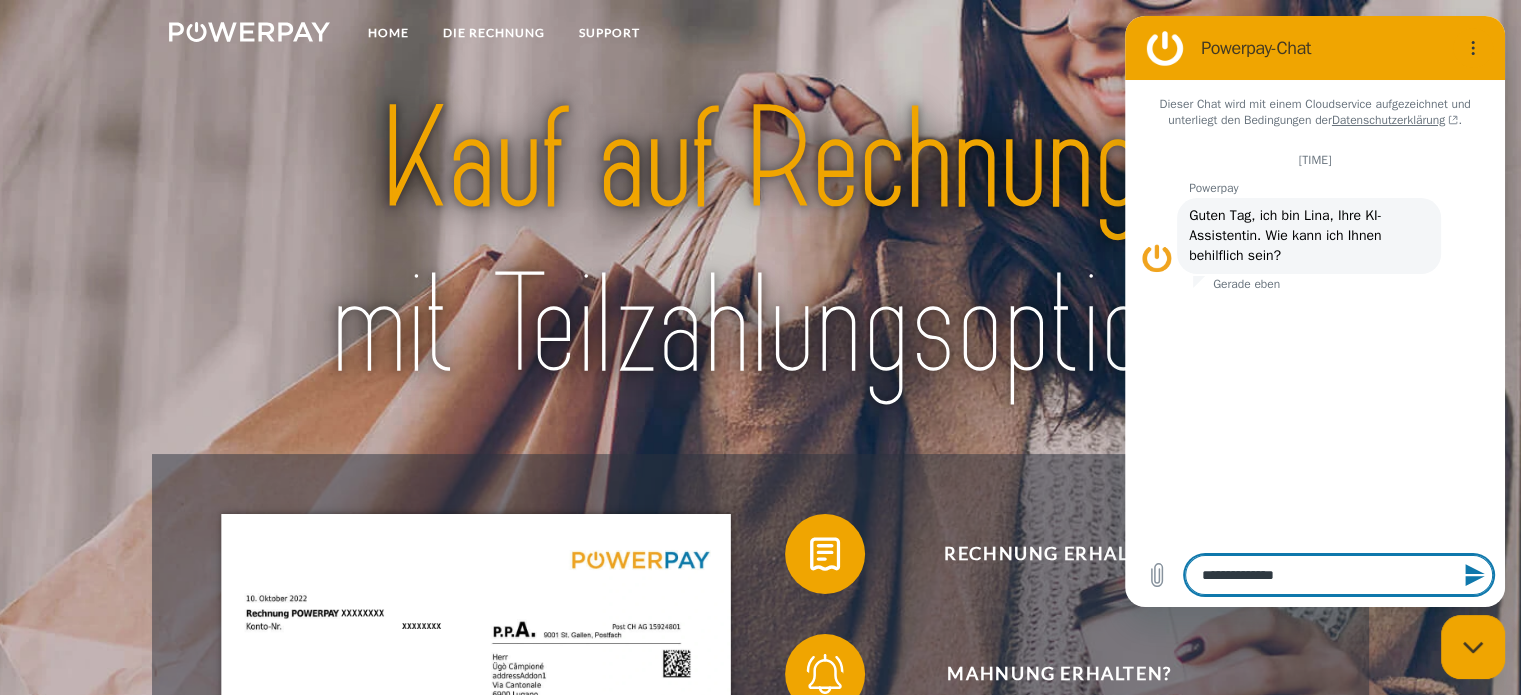 type on "**********" 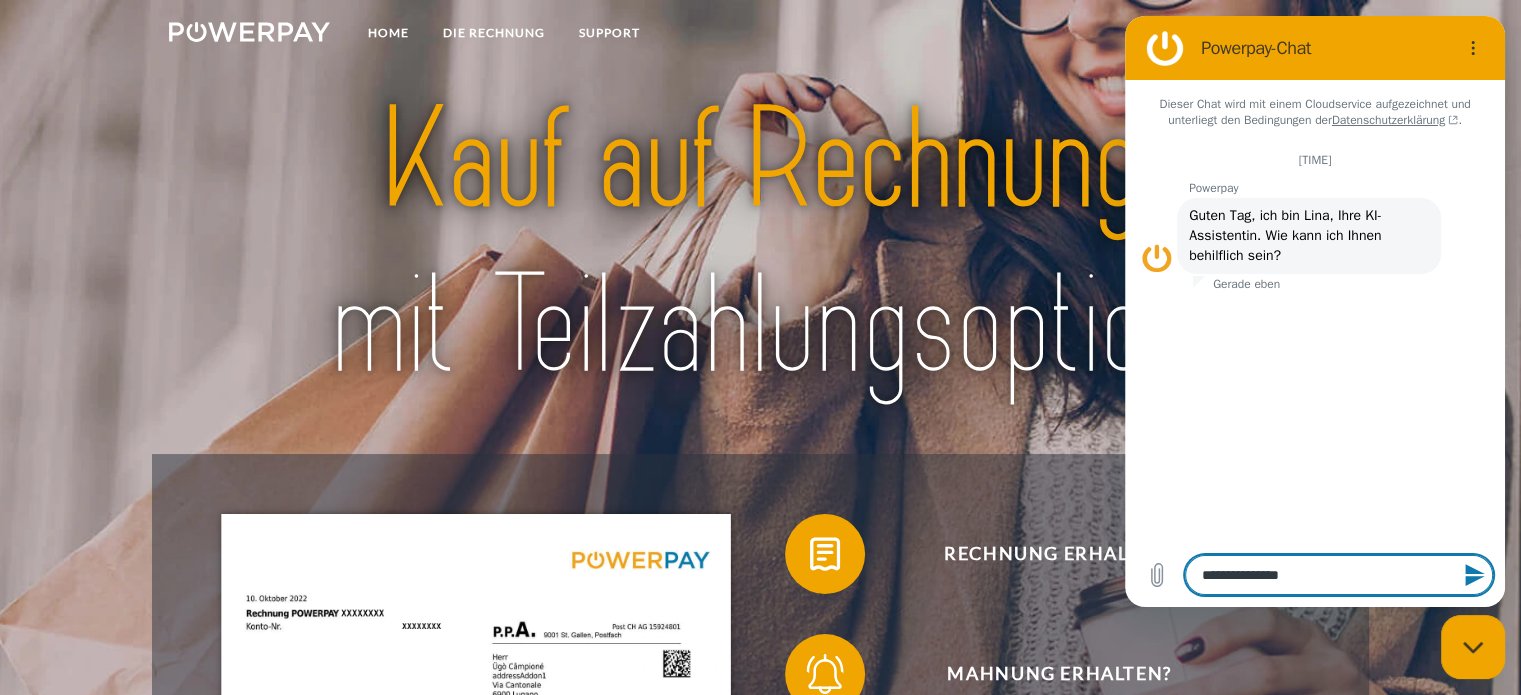 type on "**********" 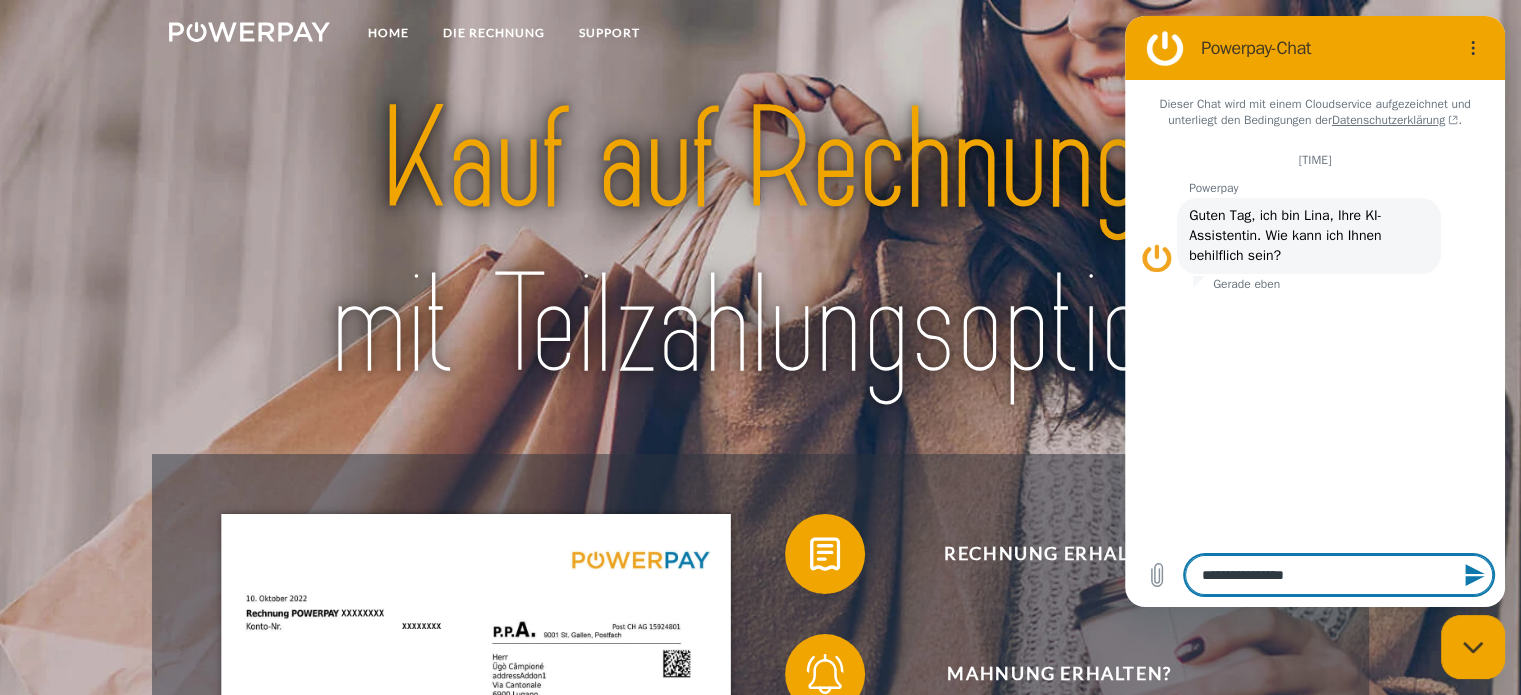 type on "**********" 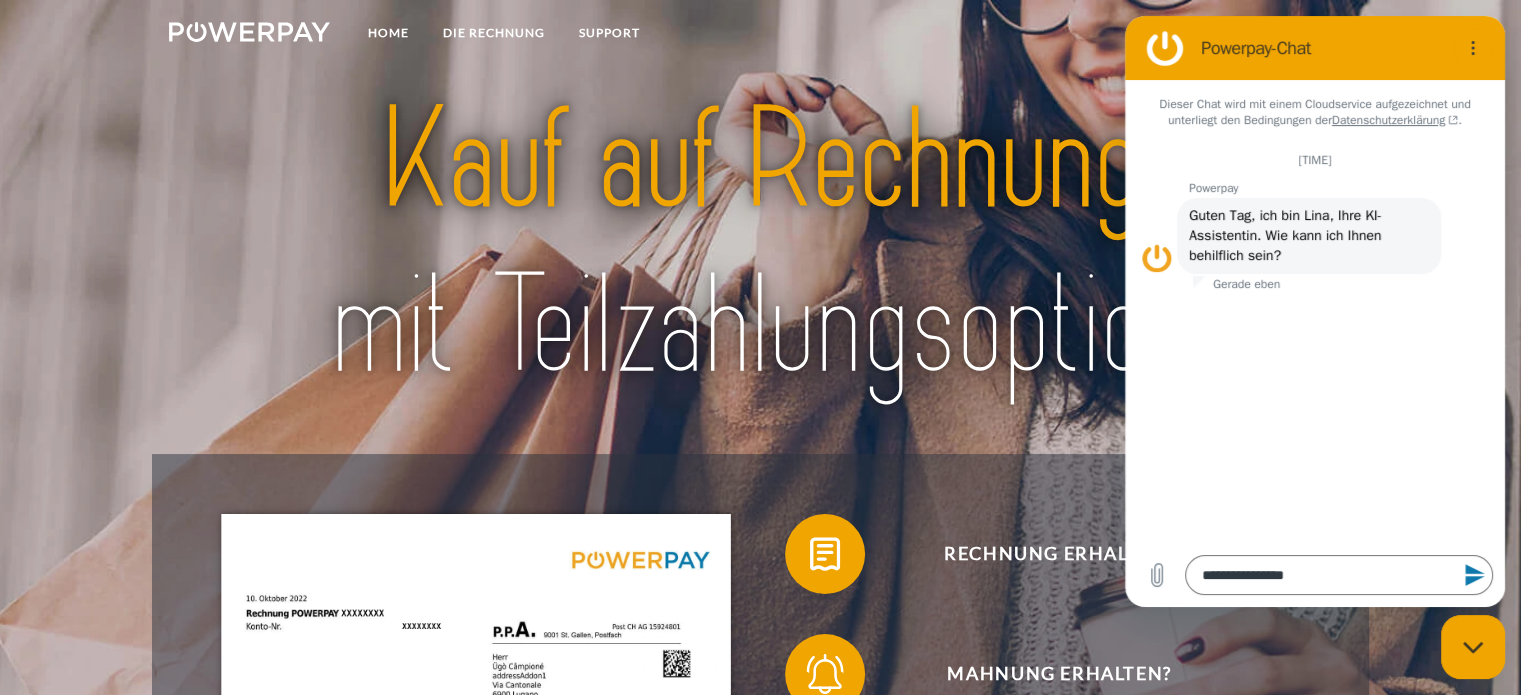click at bounding box center (760, 244) 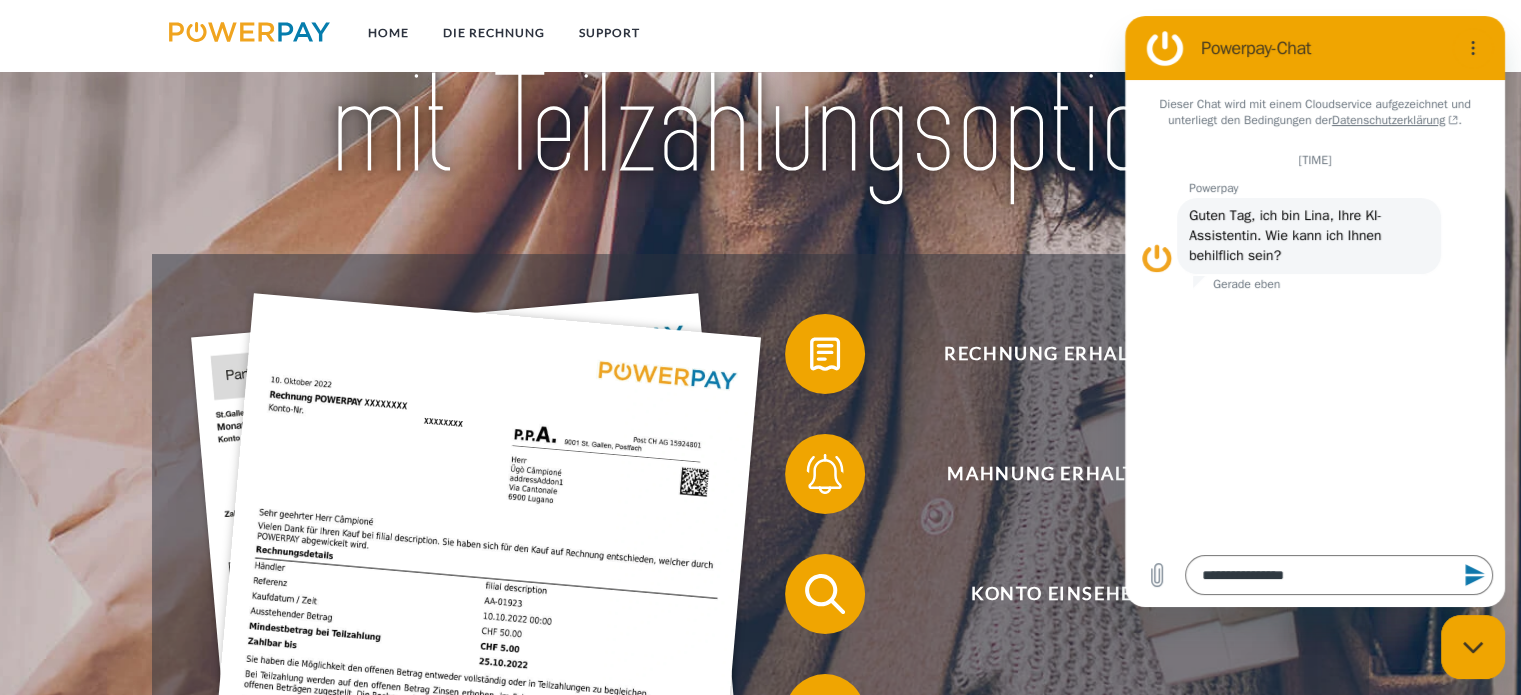 scroll, scrollTop: 0, scrollLeft: 0, axis: both 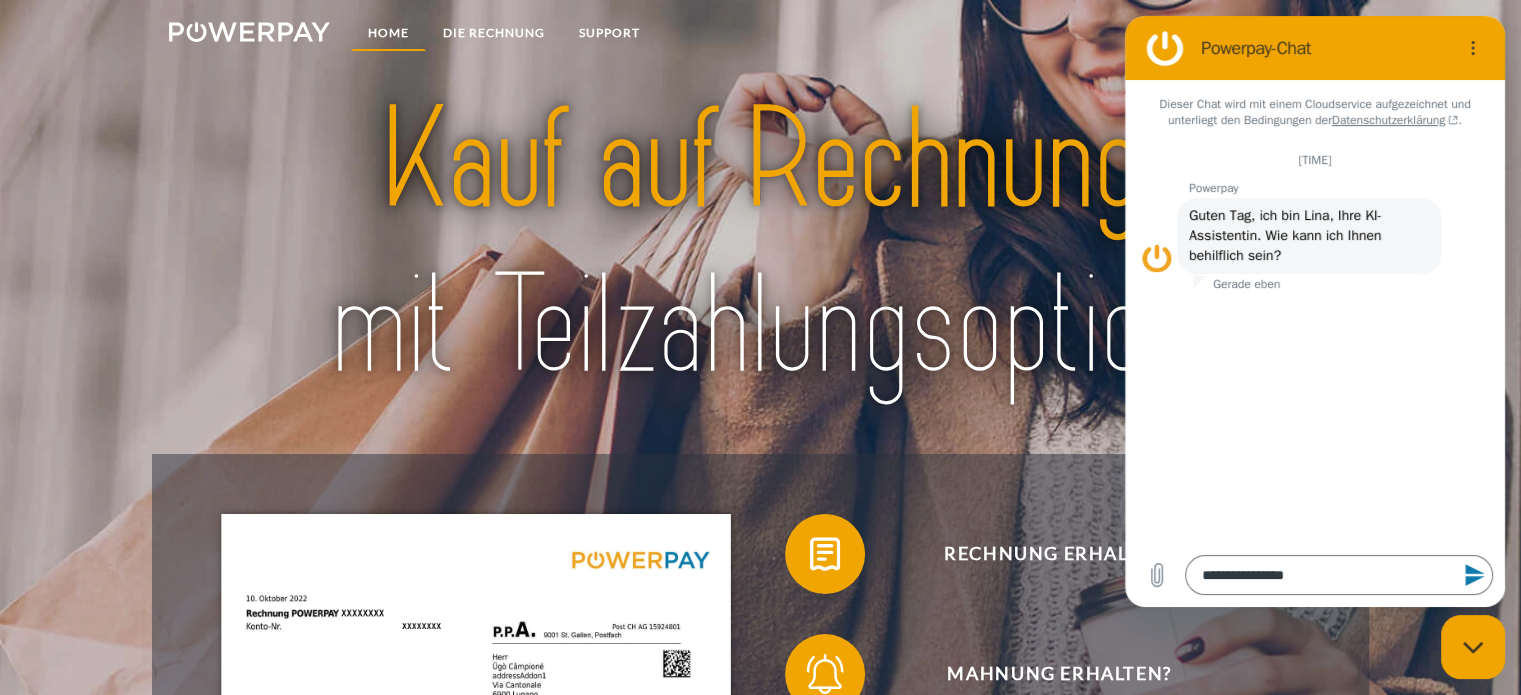 click on "Home" at bounding box center [388, 33] 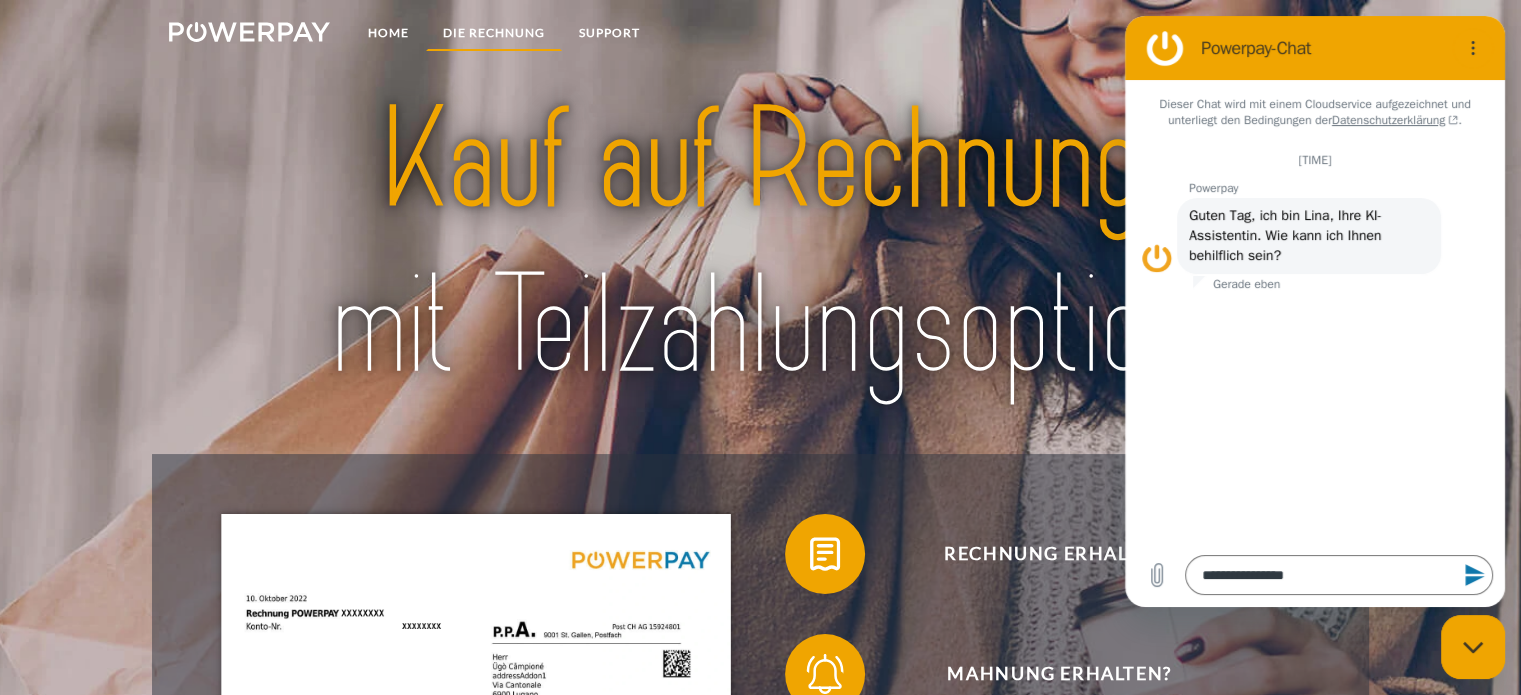 click on "DIE RECHNUNG" at bounding box center (494, 33) 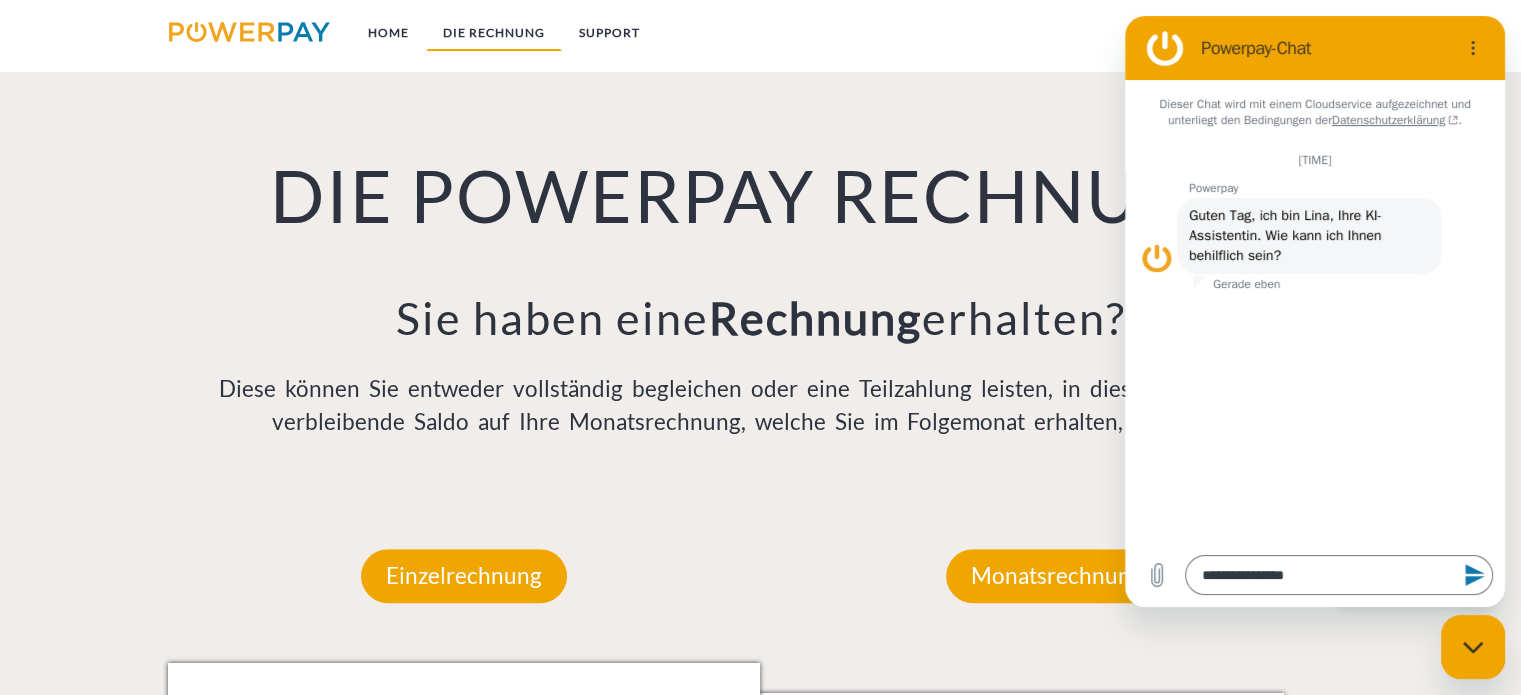 scroll, scrollTop: 1392, scrollLeft: 0, axis: vertical 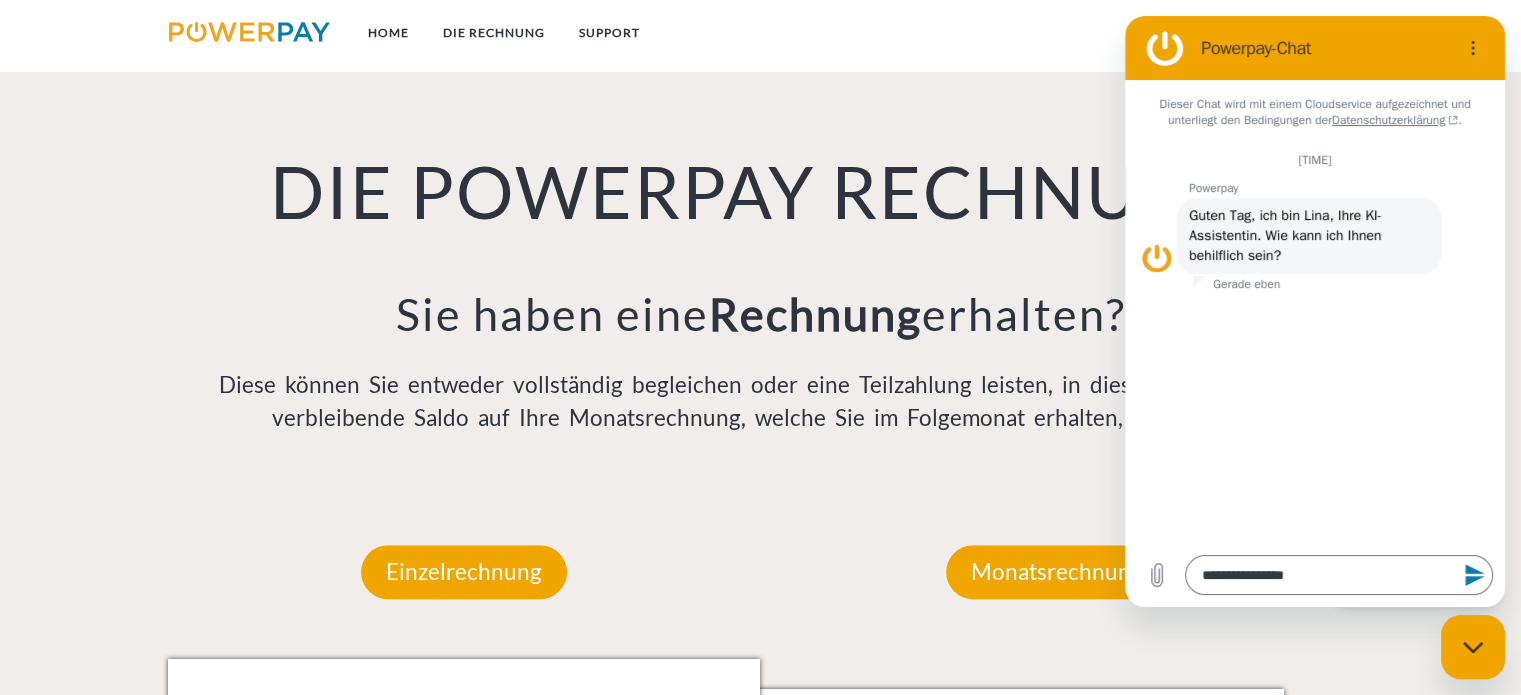 click on "Monatsrechnung
Monatsrechnung
Rechnungs- und Kontonummer
Ihre Rechnungs –und Kontonummer. Bitte geben Sie diese bei schriftlichen oder telefonischen Rückfragen an.
Ihre Adresse
Bitte geben Sie uns Ihre aktuelle Adresse bekannt, um Umtriebskosten zu vermeiden.
Ihre Einkäufe
Ihre Einkäufe der aktuellen Rechnungsperiode. Hier sehen Sie, bei welchen Händlern Sie online, mit Mobile oder vor Ort Einkäufe getätigt haben.
Administrationsgebühr
Für jede versendete Rechnung wird eine Administrationsgebühr belastet.
Teilzahlung
Warenretoure/Stornierung" at bounding box center (1056, 979) 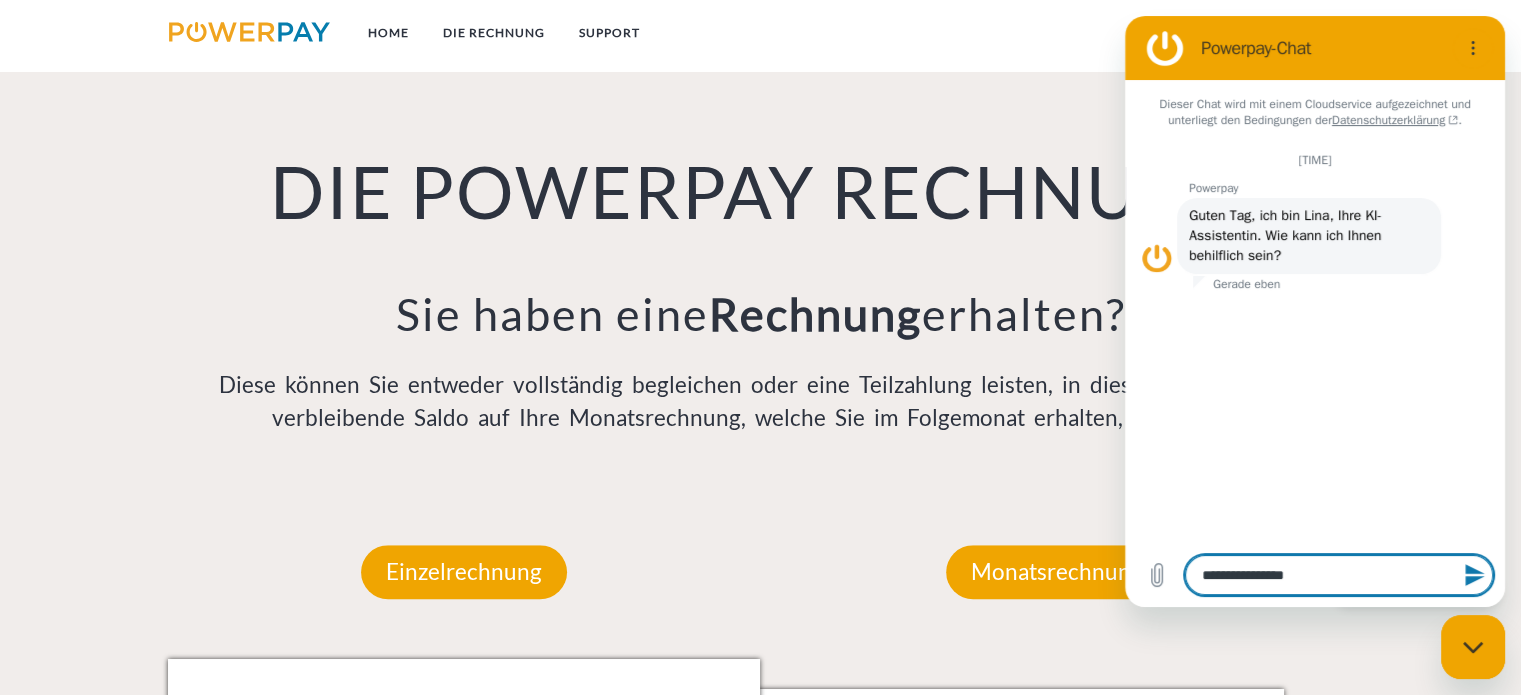drag, startPoint x: 1302, startPoint y: 575, endPoint x: 1186, endPoint y: 587, distance: 116.61904 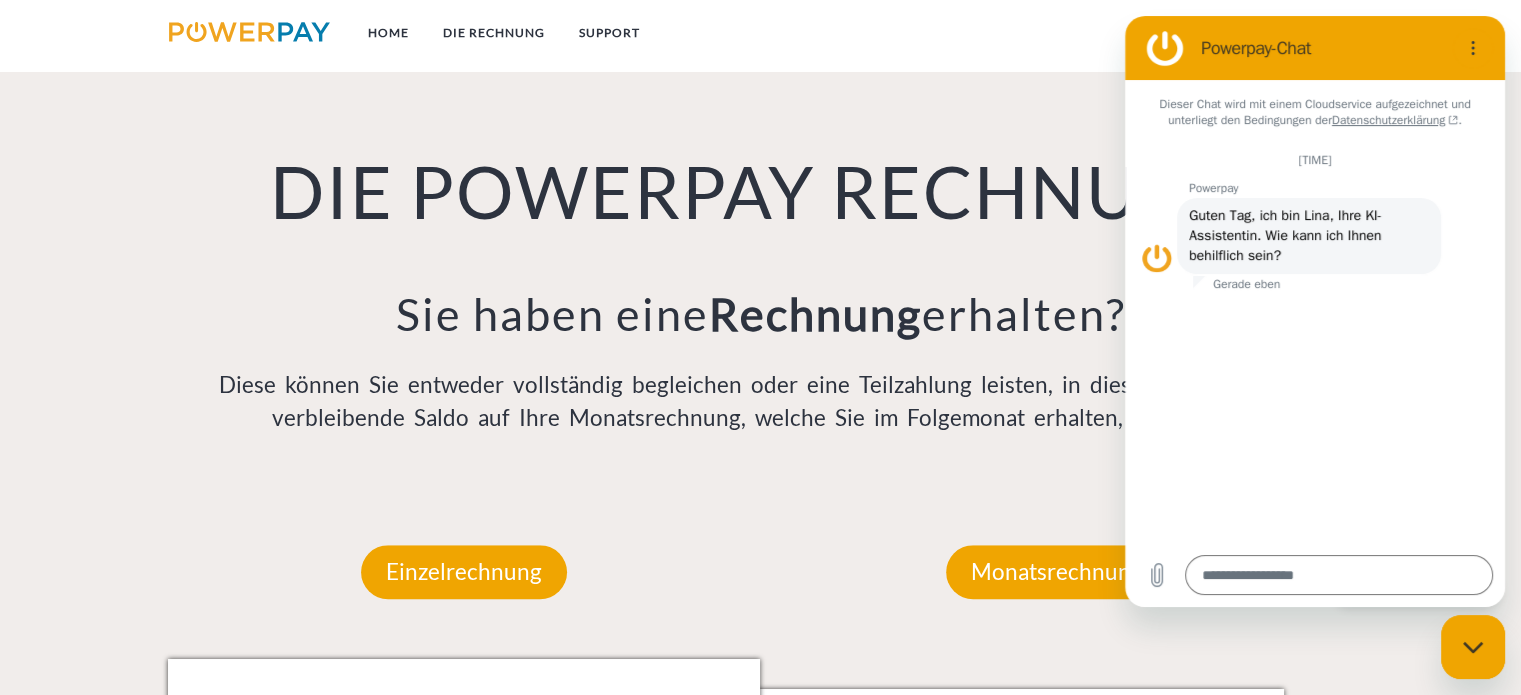 click on "Monatsrechnung
Monatsrechnung
Rechnungs- und Kontonummer
Ihre Rechnungs –und Kontonummer. Bitte geben Sie diese bei schriftlichen oder telefonischen Rückfragen an.
Ihre Adresse
Bitte geben Sie uns Ihre aktuelle Adresse bekannt, um Umtriebskosten zu vermeiden.
Ihre Einkäufe
Ihre Einkäufe der aktuellen Rechnungsperiode. Hier sehen Sie, bei welchen Händlern Sie online, mit Mobile oder vor Ort Einkäufe getätigt haben.
Administrationsgebühr
Für jede versendete Rechnung wird eine Administrationsgebühr belastet.
Teilzahlung
Warenretoure/Stornierung" at bounding box center [1056, 979] 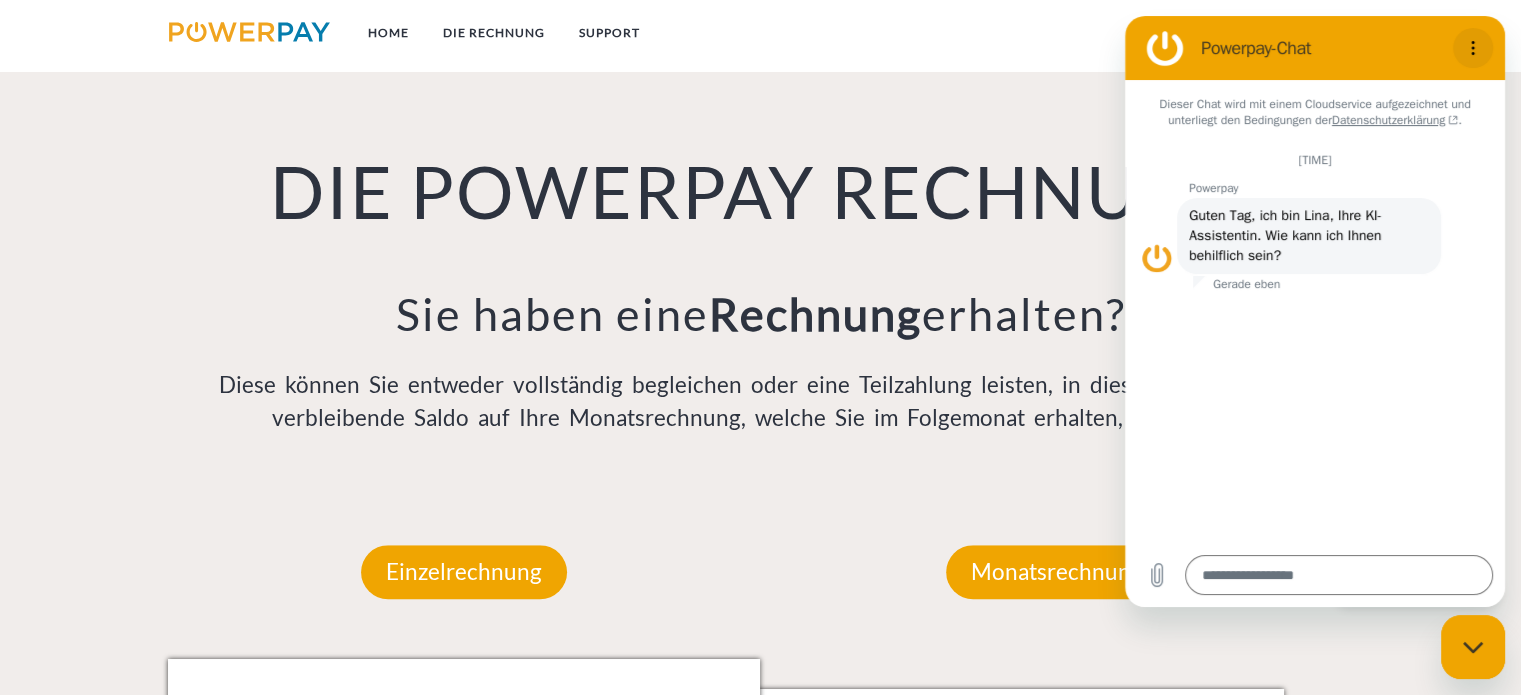 click at bounding box center (1473, 48) 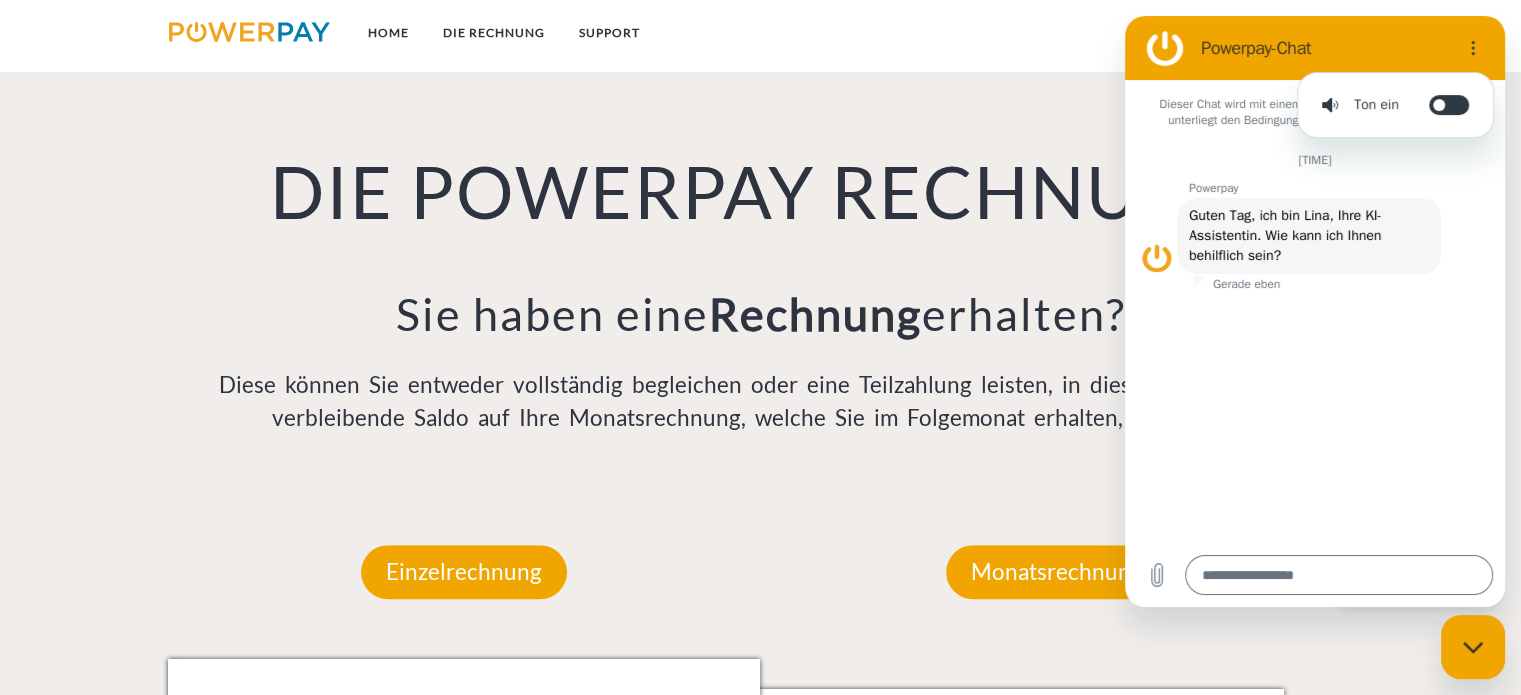 click at bounding box center (1165, 48) 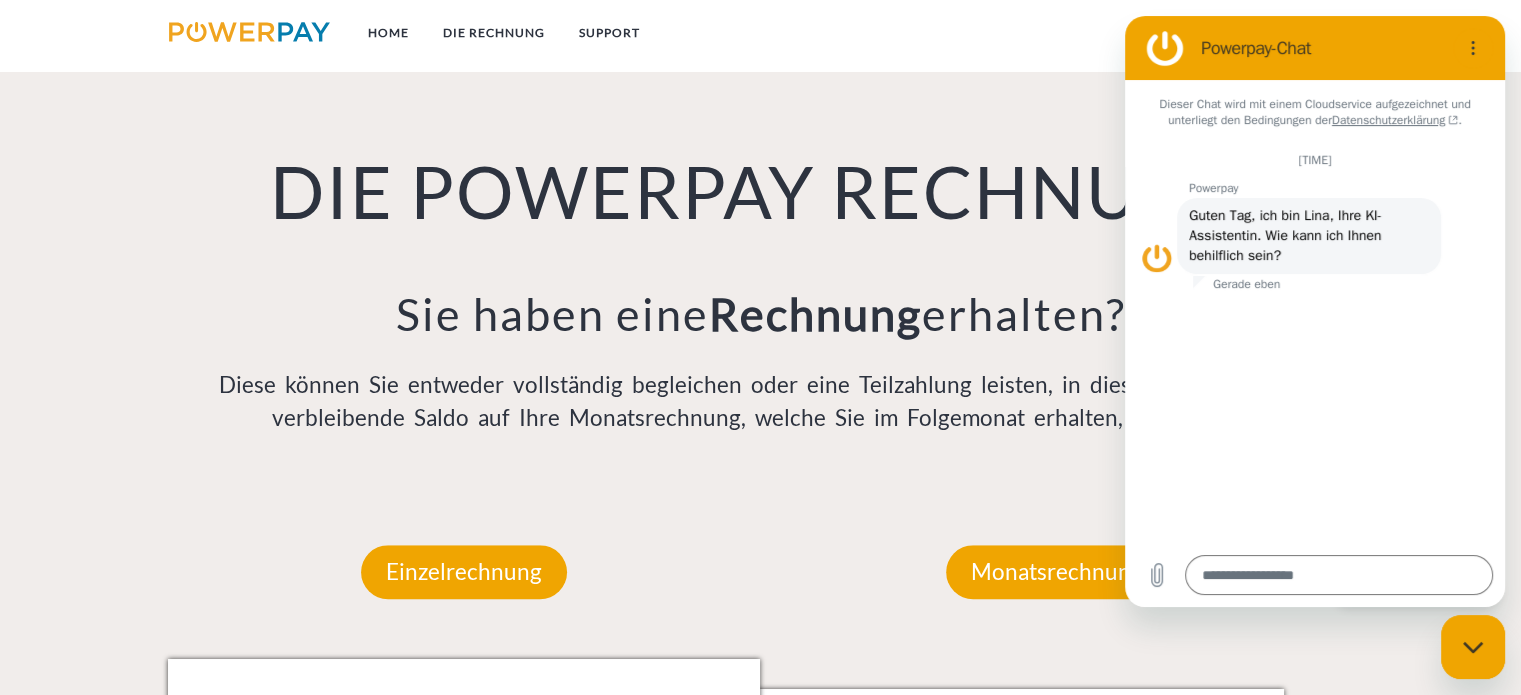 click on "DIE POWERPAY RECHNUNG" at bounding box center [760, 191] 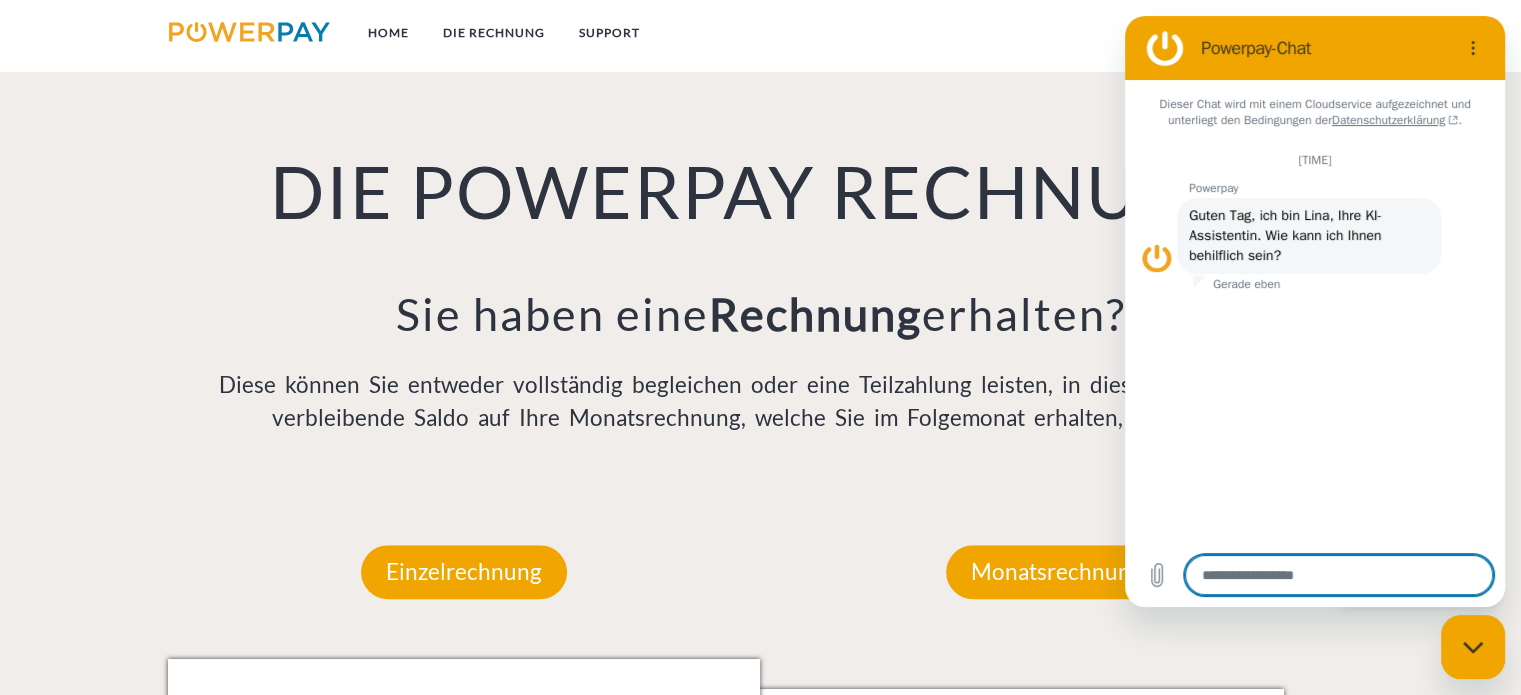 click at bounding box center [1339, 575] 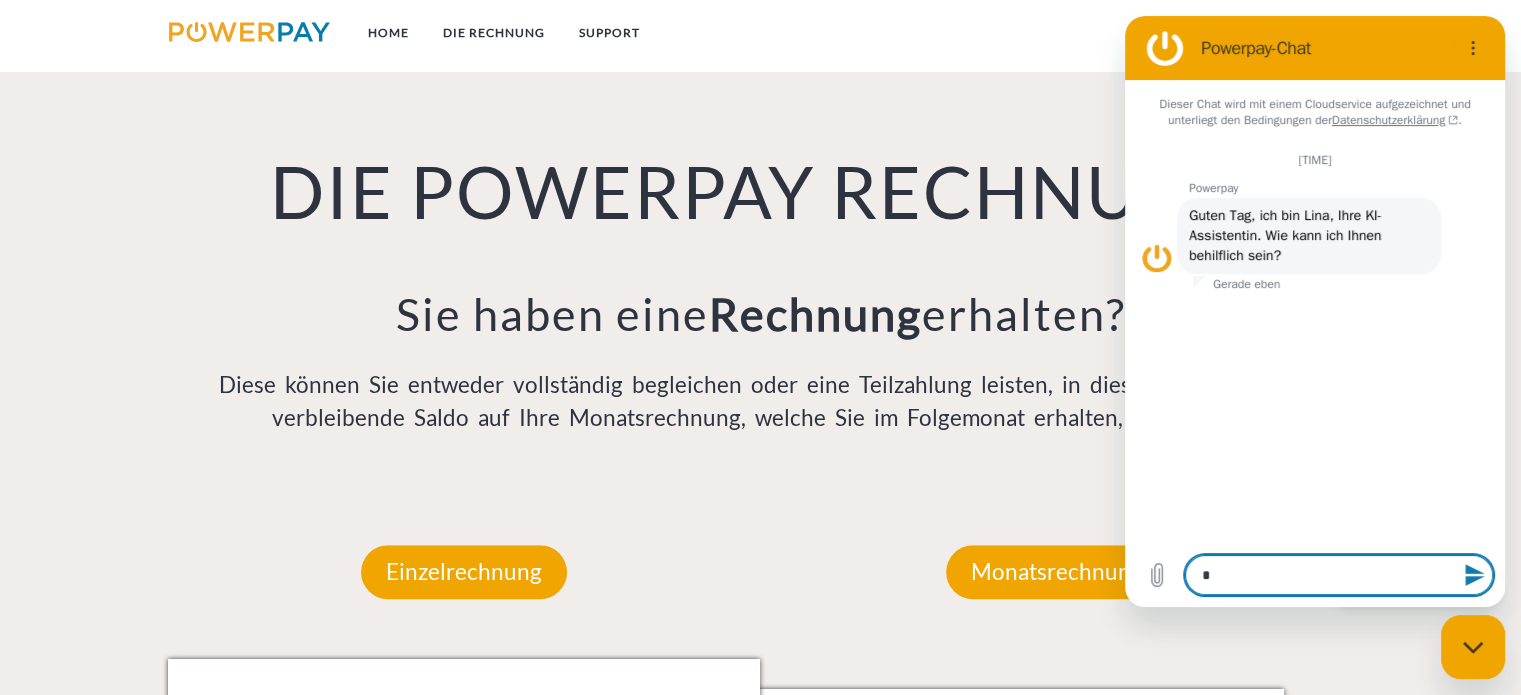 type on "**" 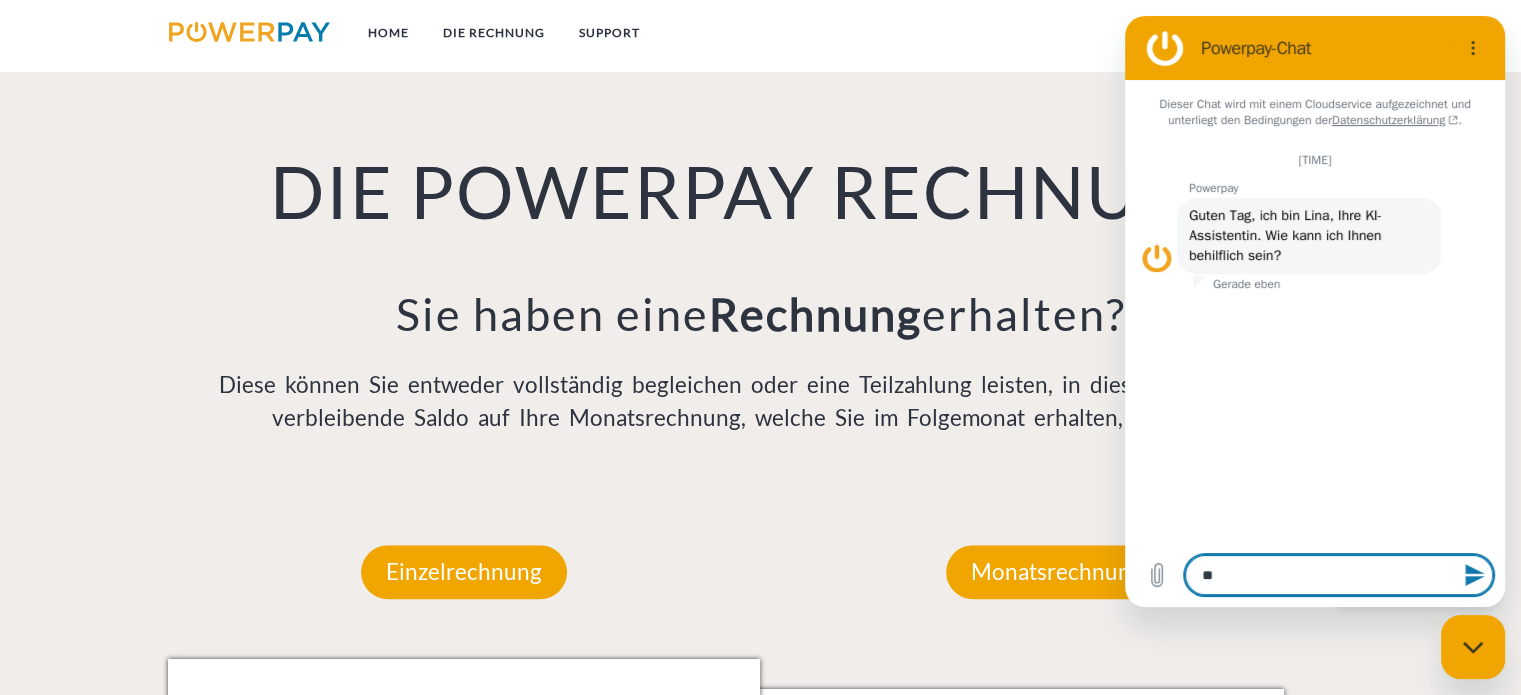 type on "***" 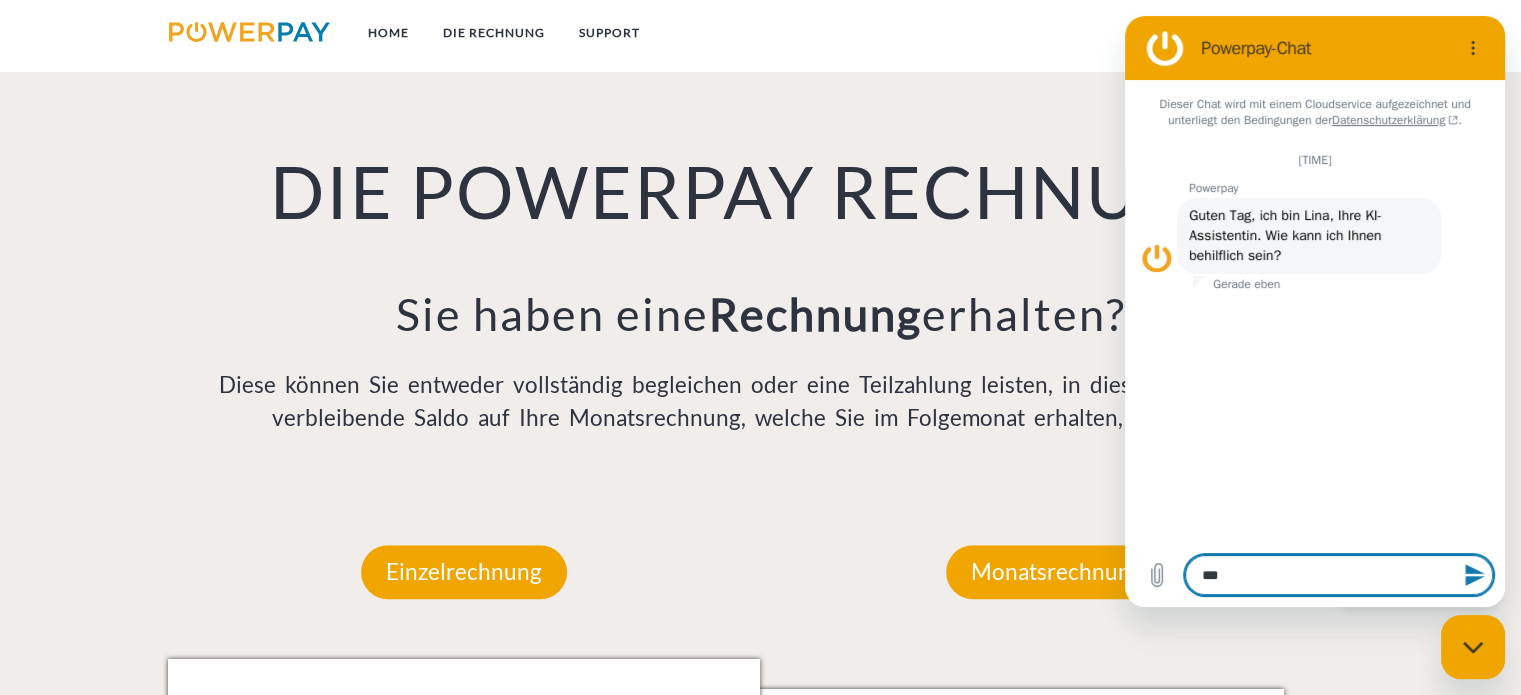 type on "****" 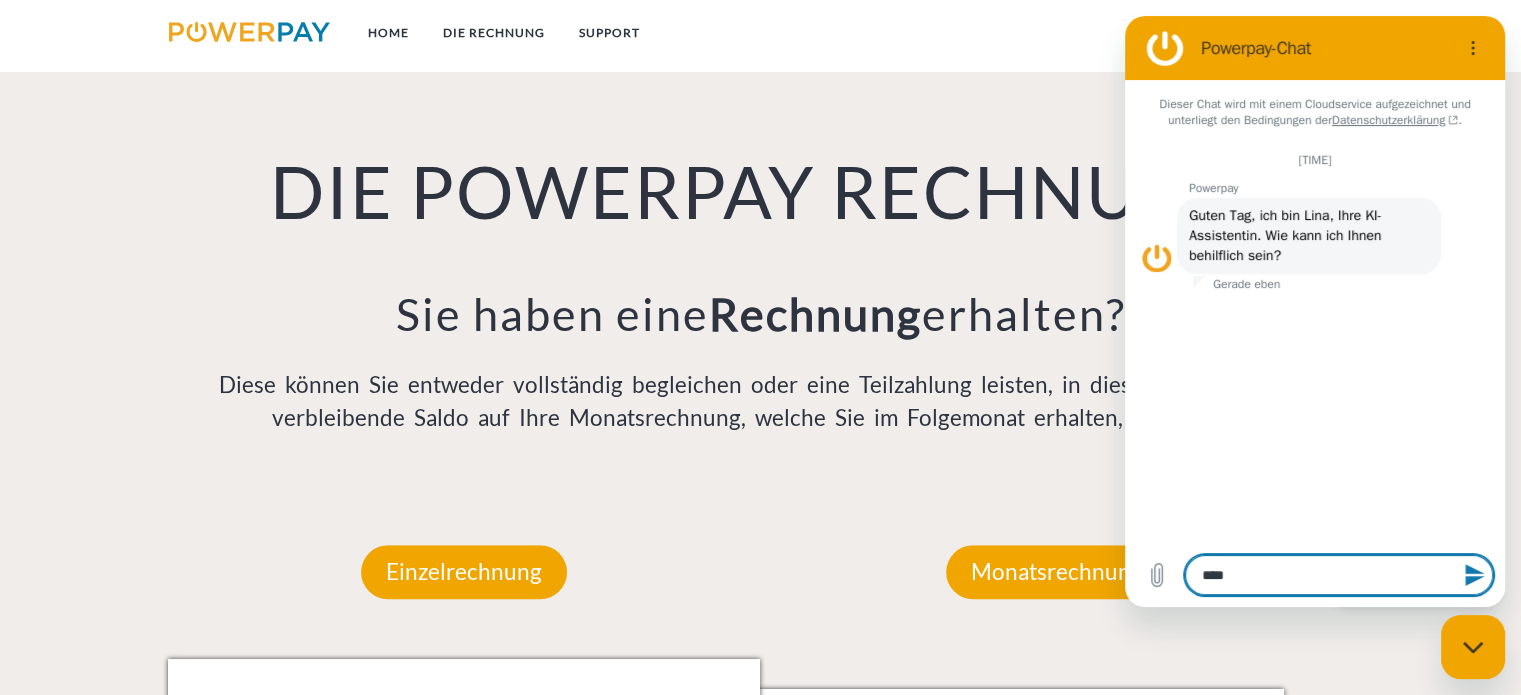 type on "****" 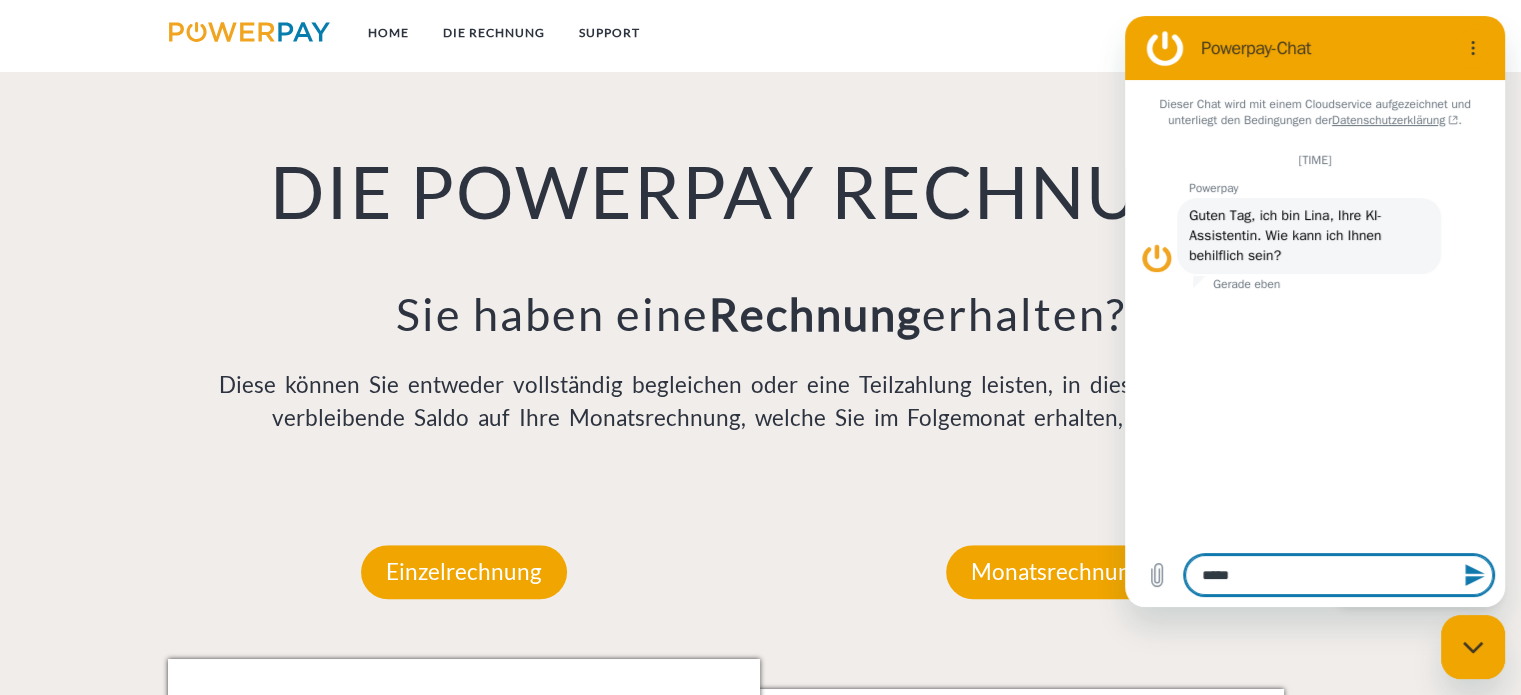 type on "******" 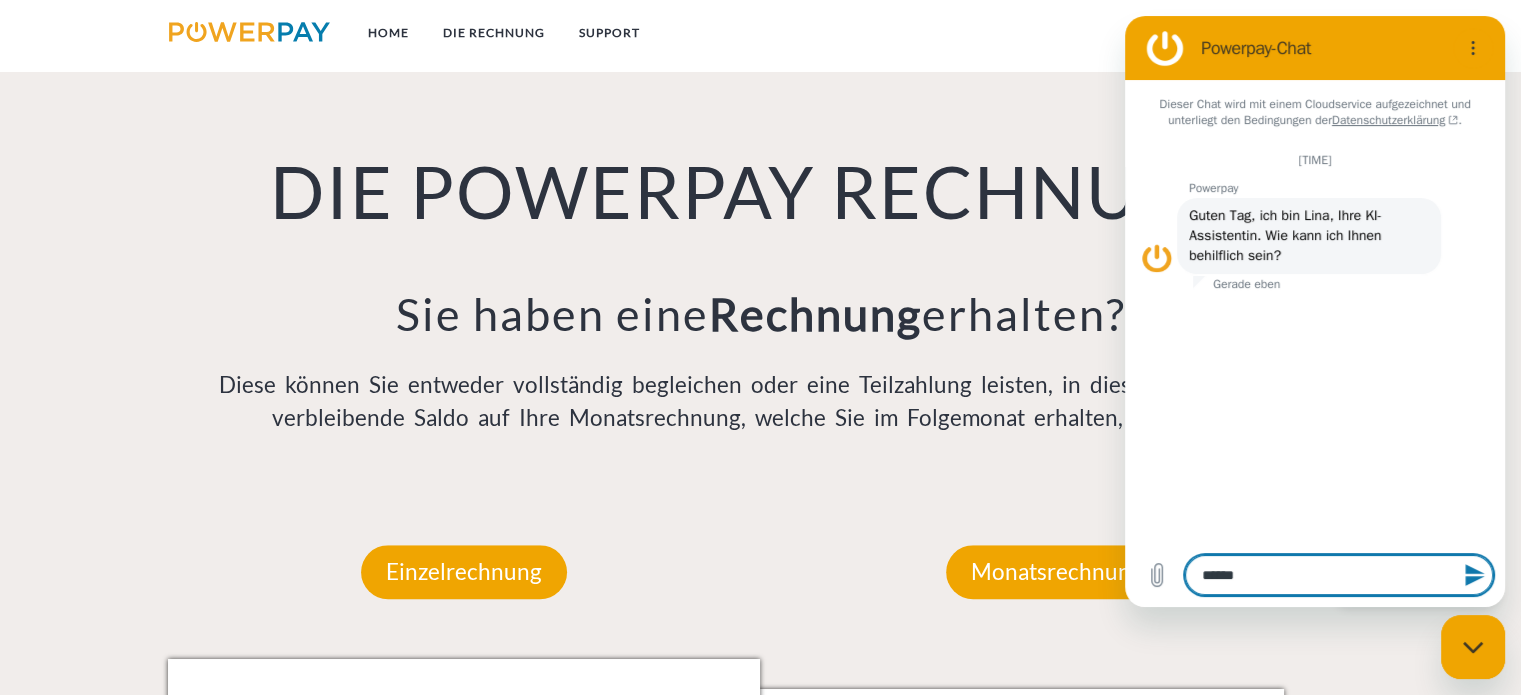 type on "*******" 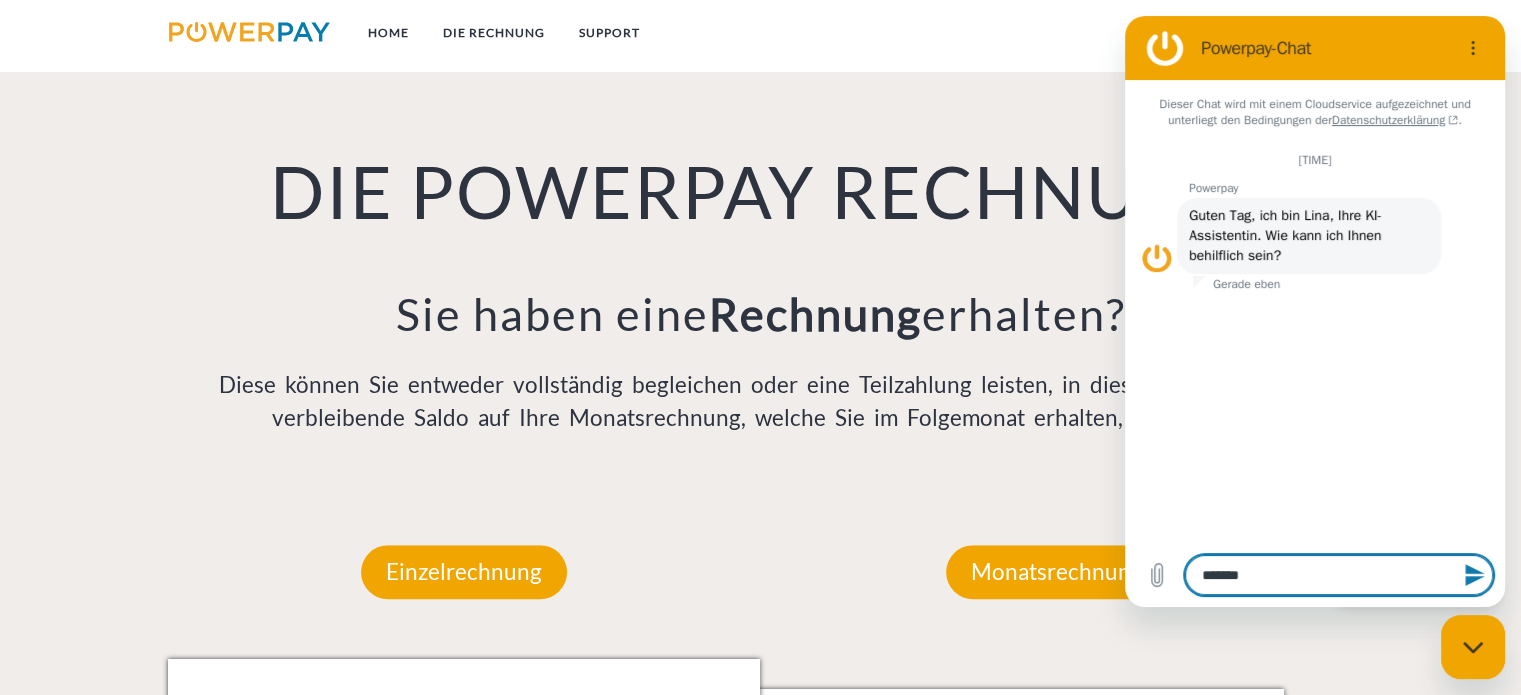 type on "********" 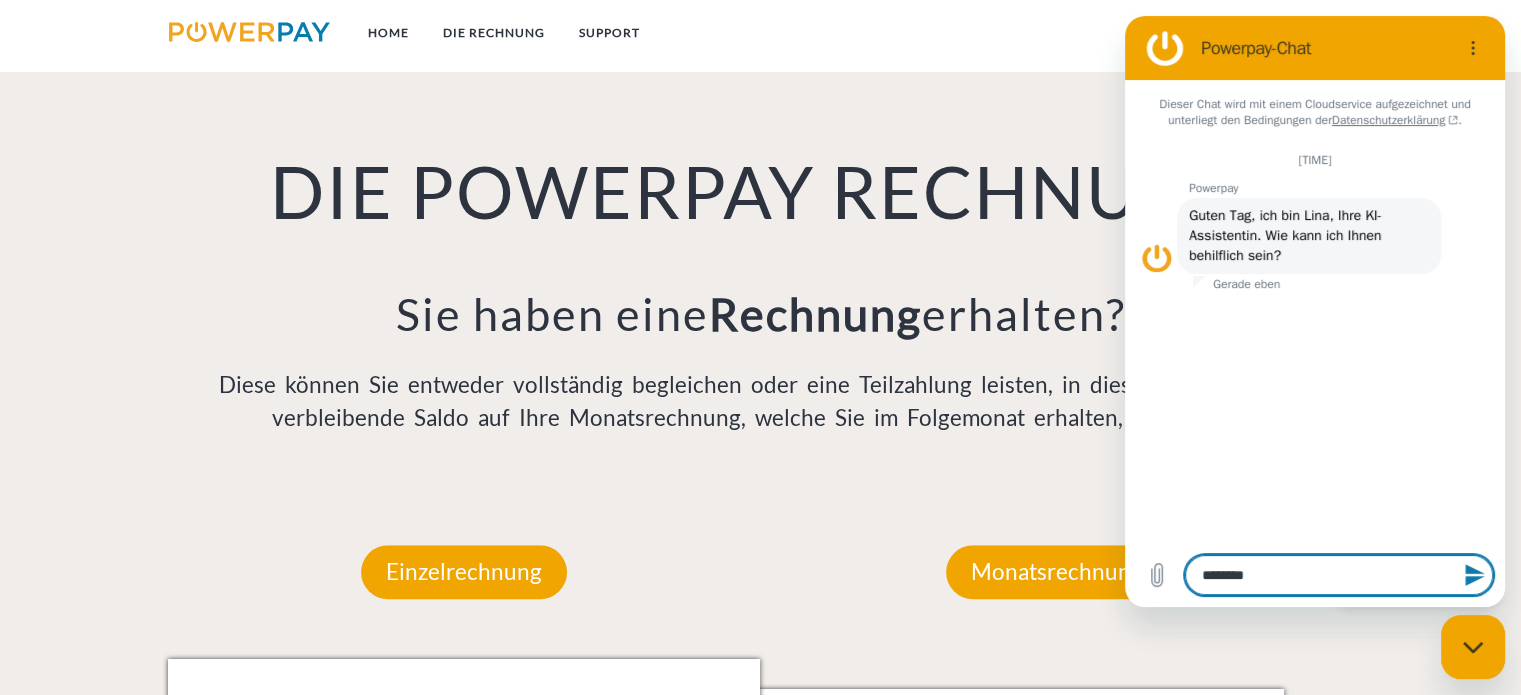 type on "*********" 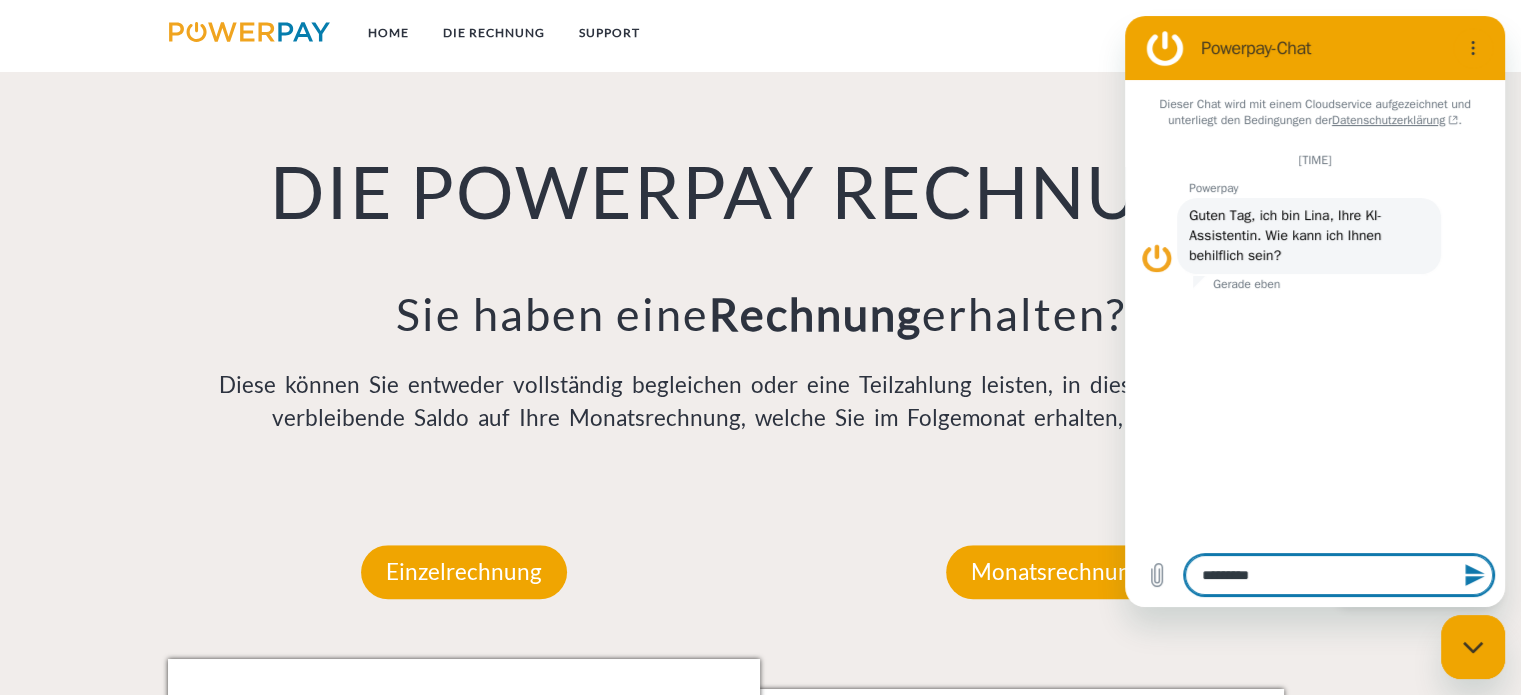 type on "**********" 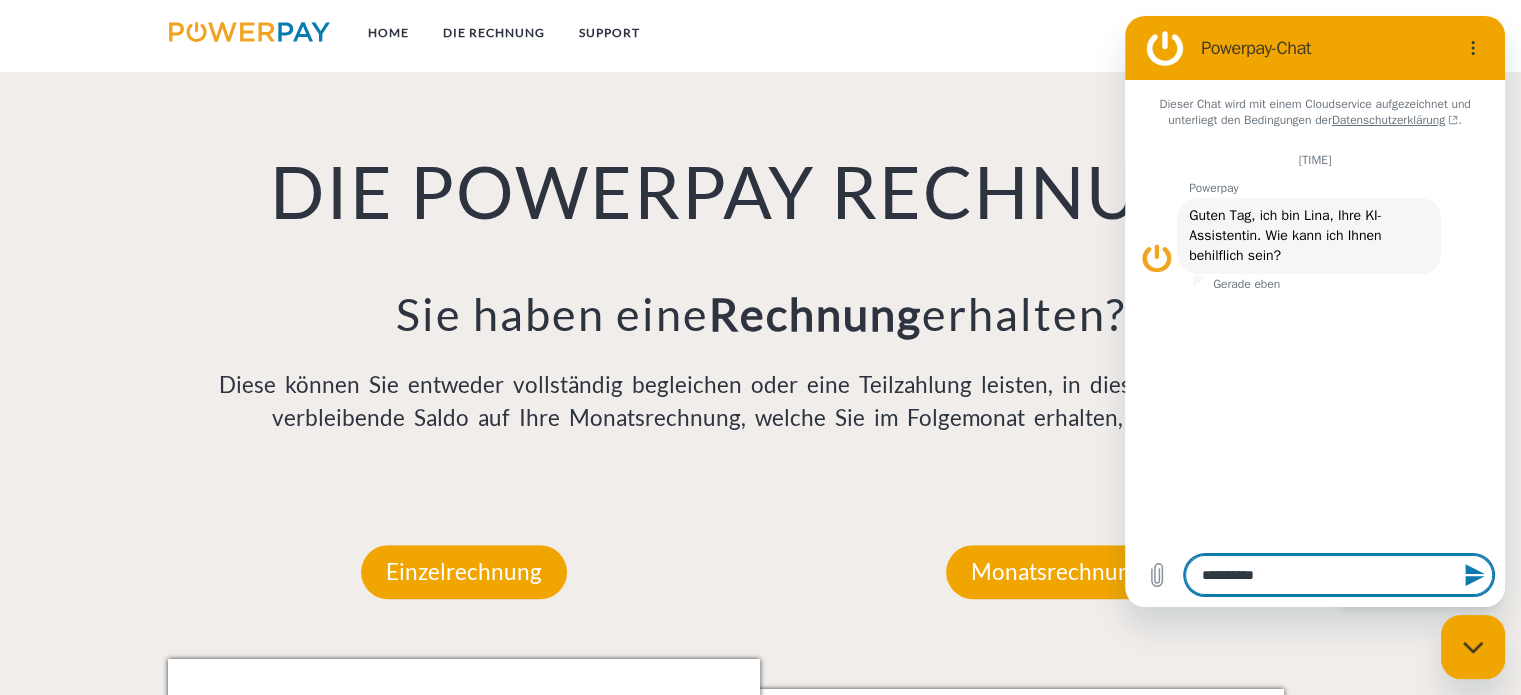 type 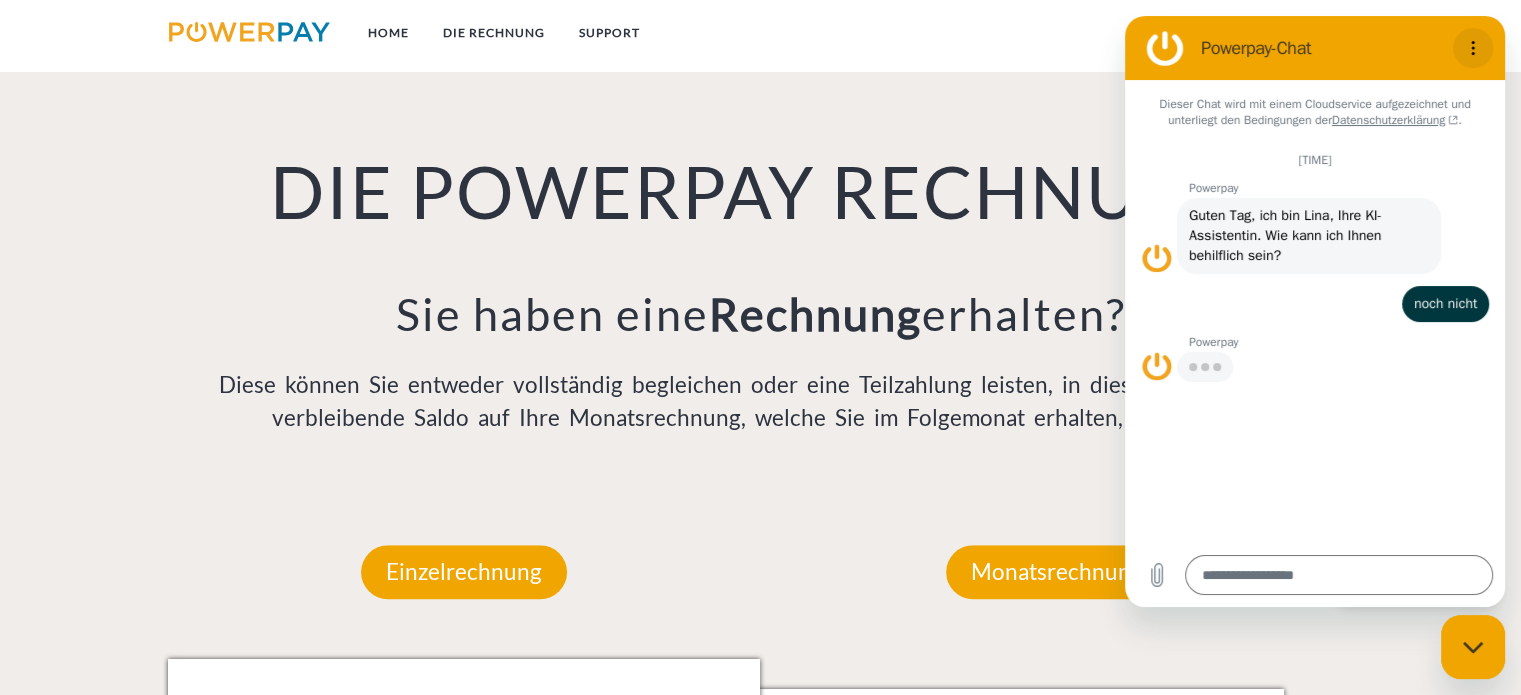 click 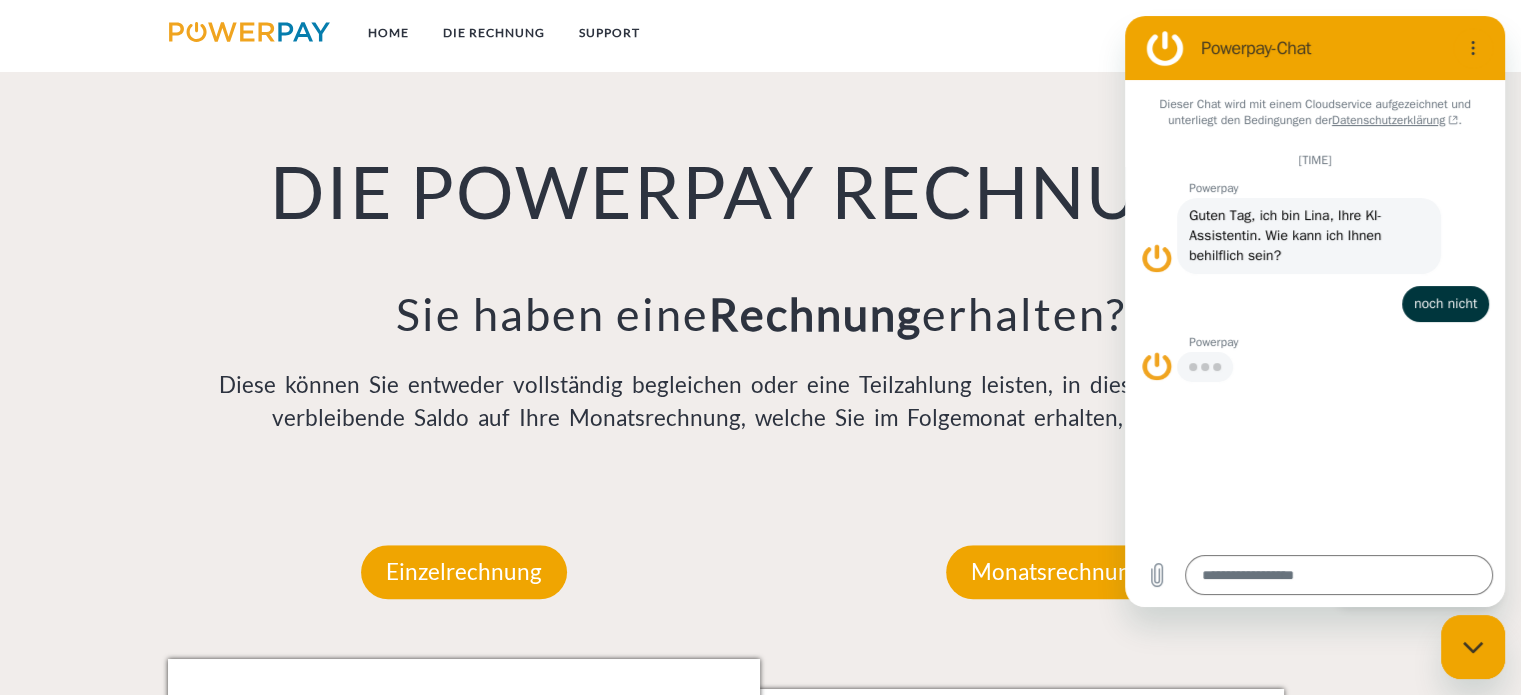 click on "DIE POWERPAY RECHNUNG
Sie haben eine  Rechnung  erhalten?
Diese können Sie entweder vollständig begleichen oder eine Teilzahlung leisten, in diesem Fall wird der verbleibende Saldo auf Ihre Monatsrechnung, welche Sie im Folgemonat erhalten, übertragen." at bounding box center [760, 240] 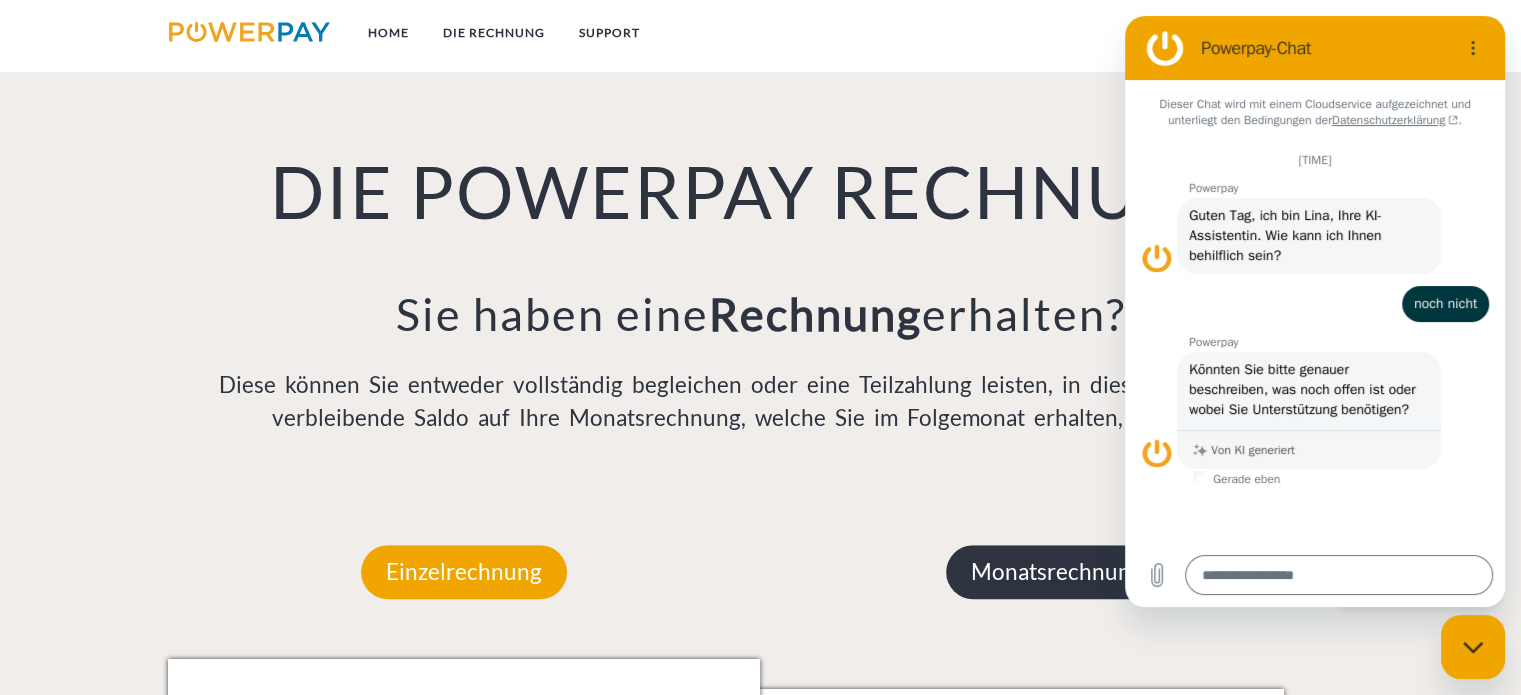 click on "Monatsrechnung" at bounding box center (1057, 572) 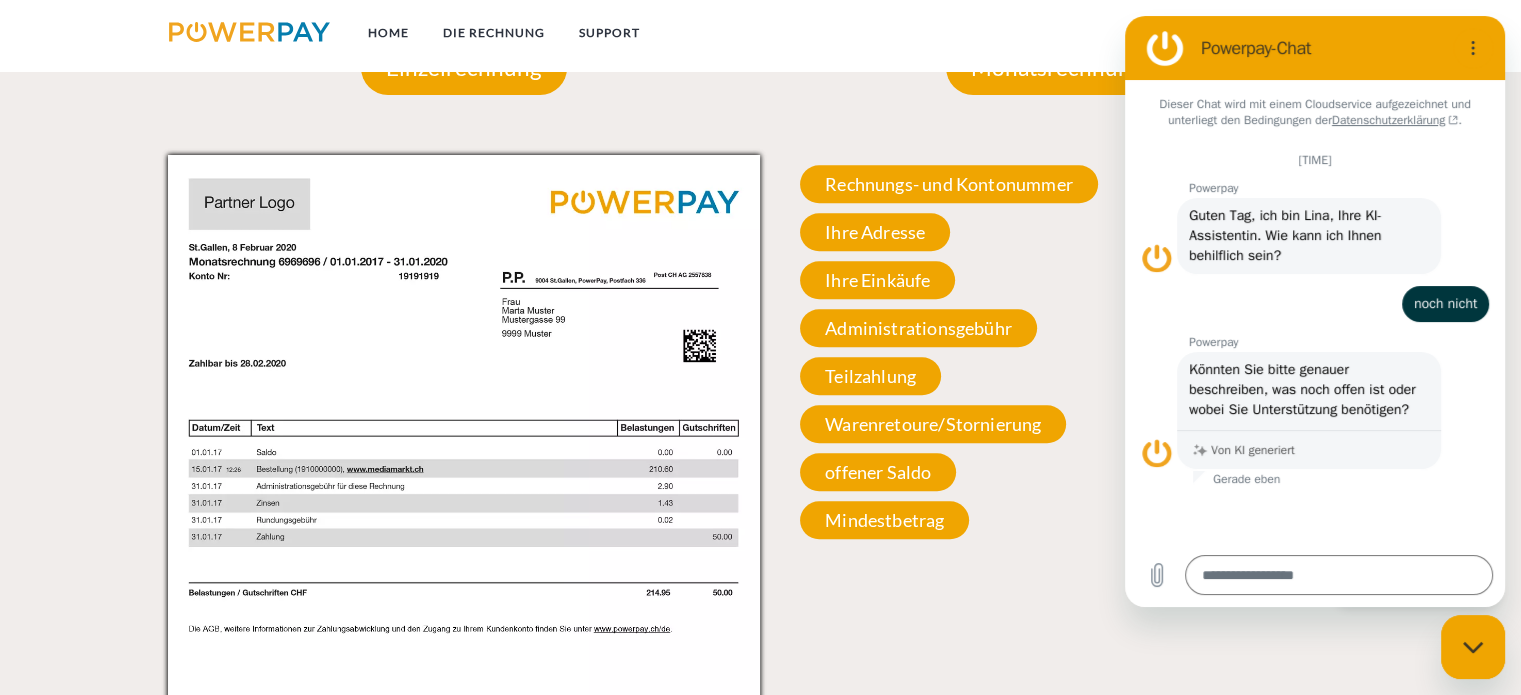 scroll, scrollTop: 1892, scrollLeft: 0, axis: vertical 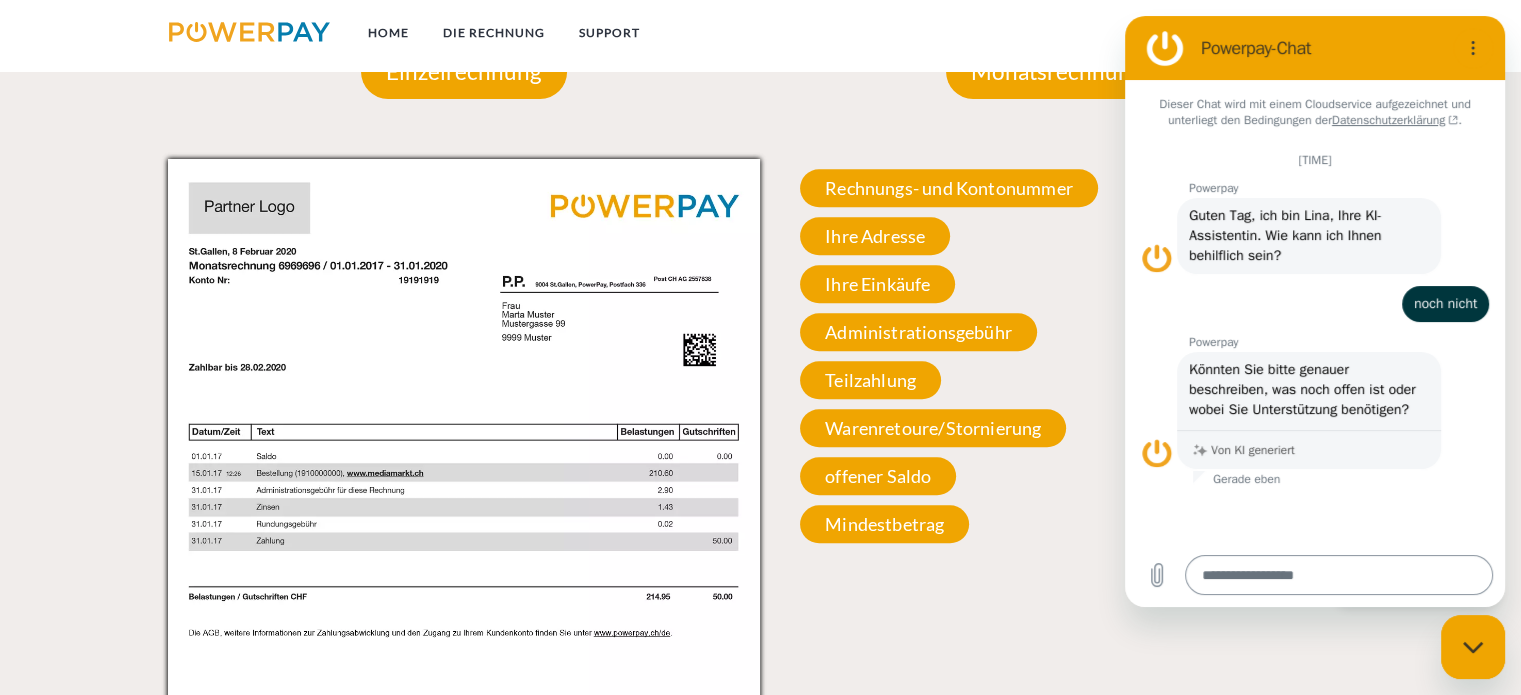 click at bounding box center [1339, 575] 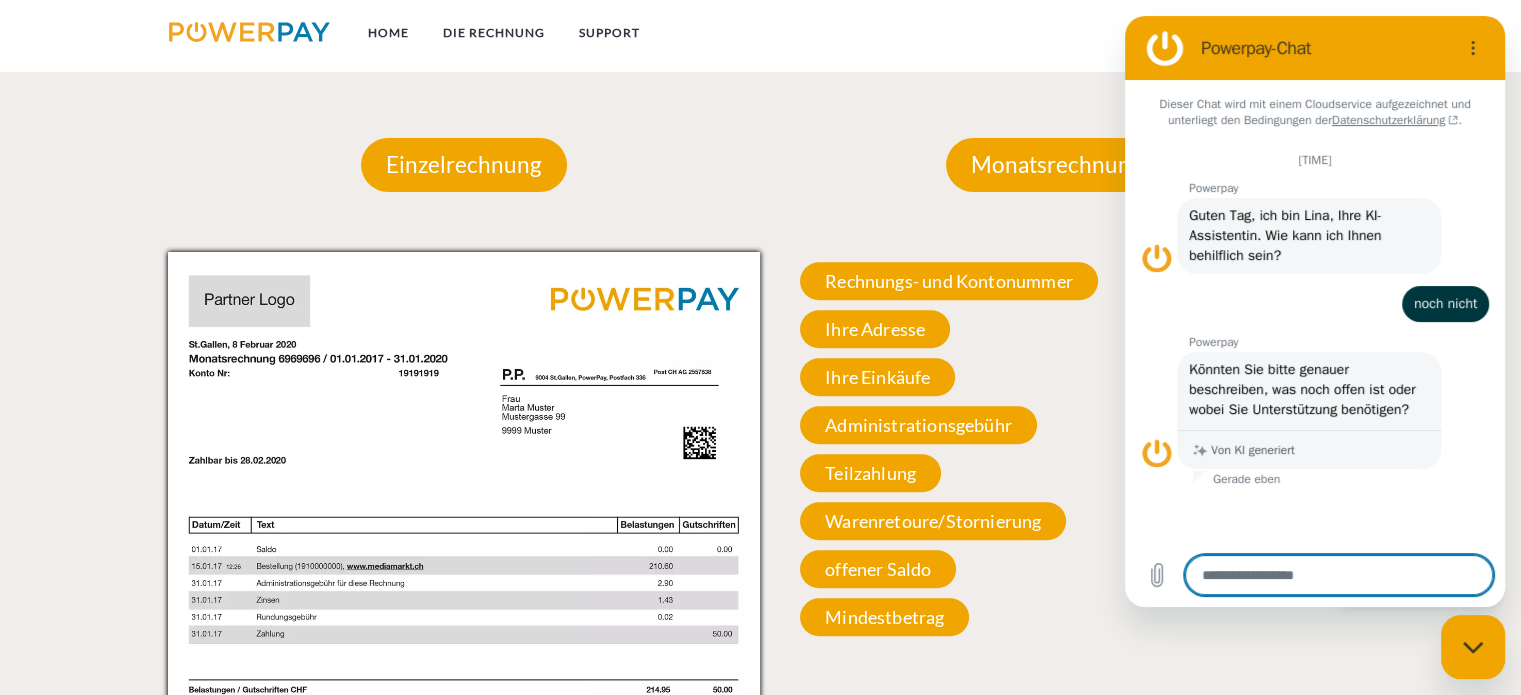 scroll, scrollTop: 1592, scrollLeft: 0, axis: vertical 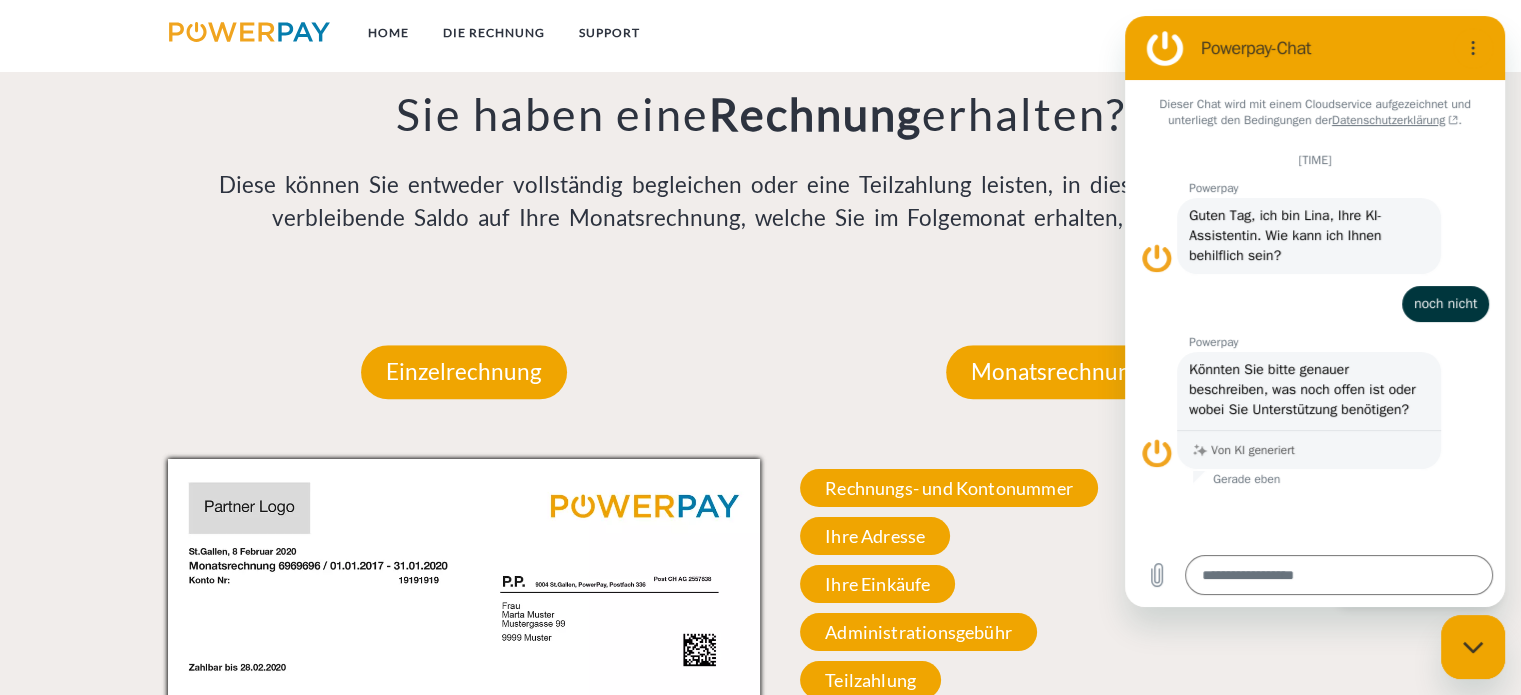 click on "Einzelrechnung
Einzelrechnung
Rechnungs- und Kontonummer
Ihre Rechnungs –und Kontonummer. Bitte geben Sie diese bei schriftlichen oder telefonischen Rückfragen an.
Ihre Adresse
Bitte geben Sie uns Ihre aktuelle Adresse bekannt, um Umtriebskosten zu vermeiden.
Händler
Hier sehen Sie, bei welchem Händler Sie online, mit Mobile oder vor Ort den Einkauf getätigt haben. Ausserdem sehen Sie die Referenznummer der Bestellung.
Gesamtbetrag
Der gesamte offene Rechnungsbetrag. Sie können diesen mit dem Einzahlungsschein weiter unten begleichen (tragen Sie den entsprechenden Gesamtbetrag ein).
Mindestbetrag" at bounding box center [464, 792] 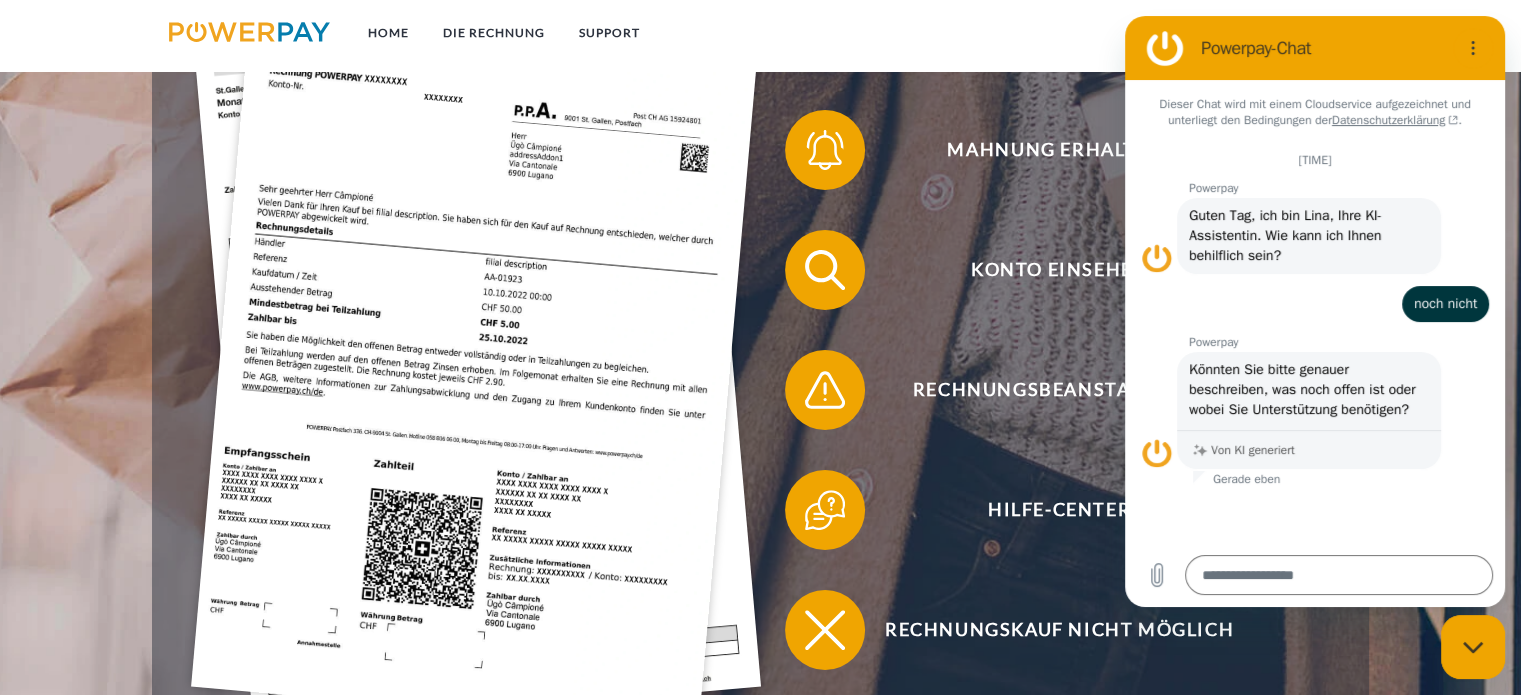 scroll, scrollTop: 492, scrollLeft: 0, axis: vertical 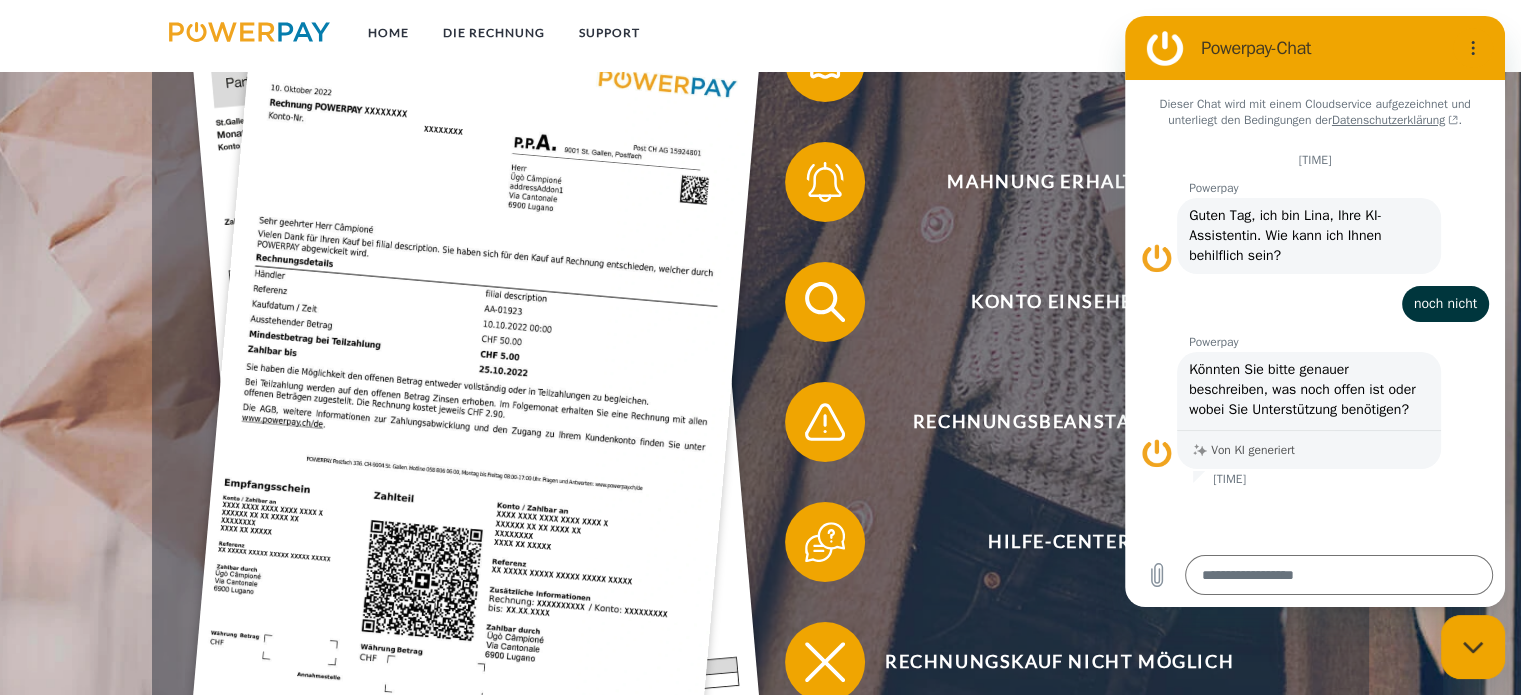 type on "*" 